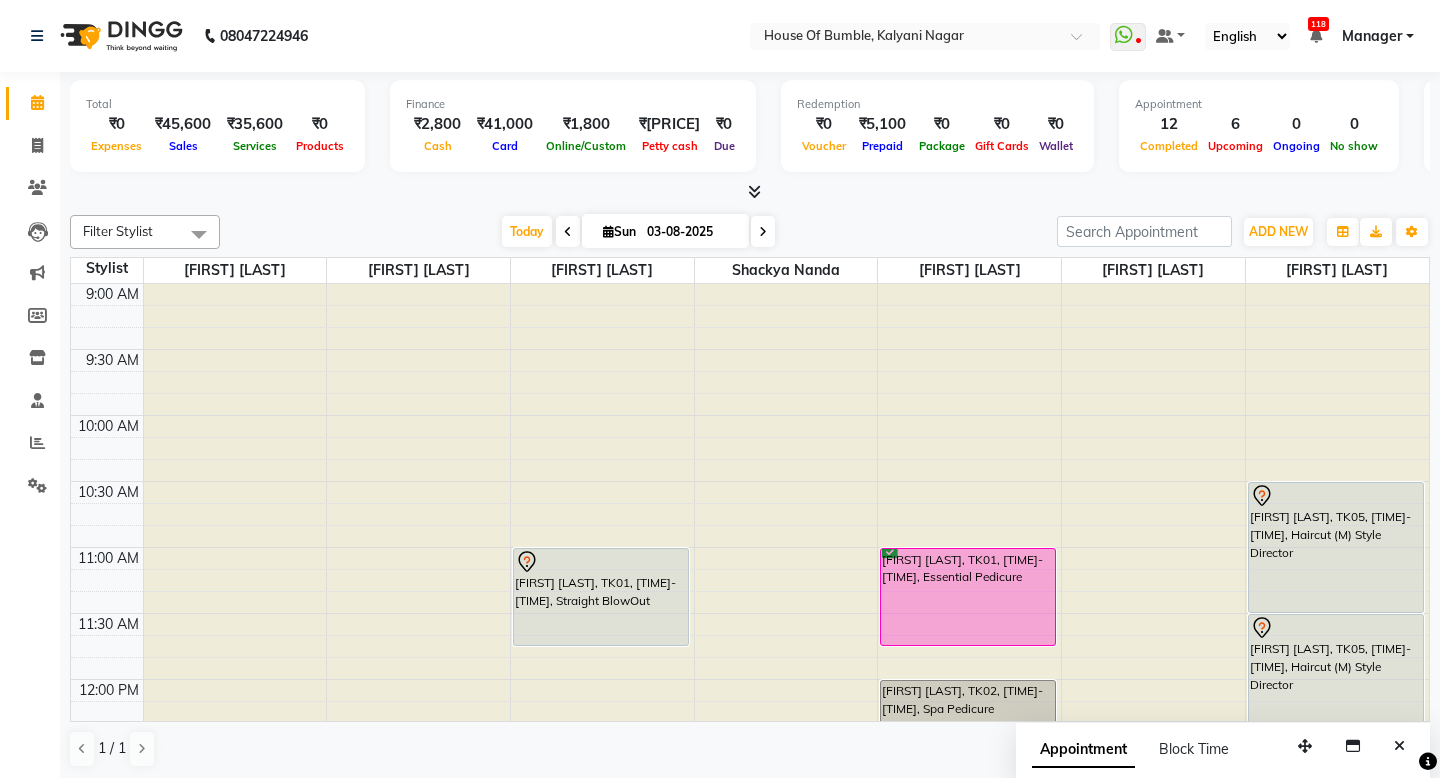 scroll, scrollTop: 1, scrollLeft: 0, axis: vertical 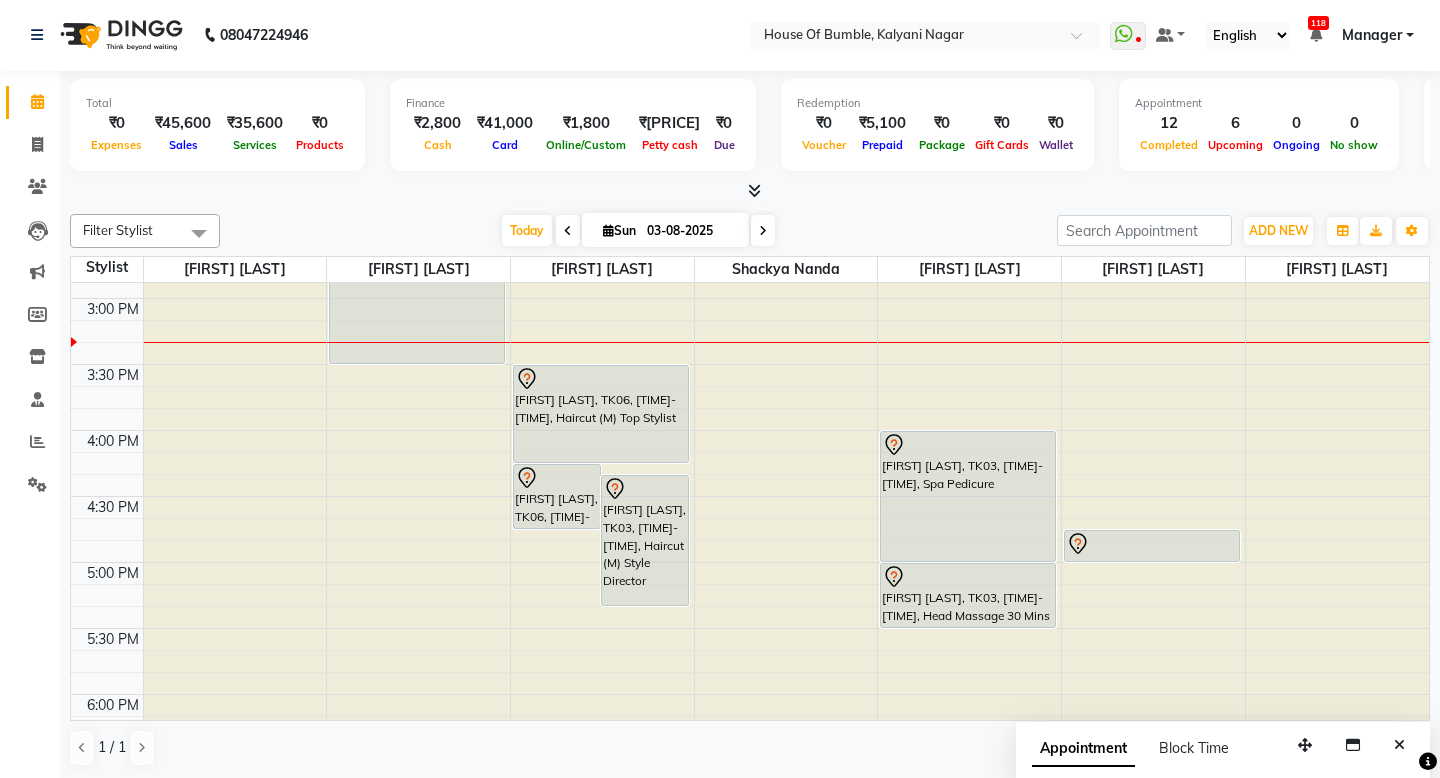 click at bounding box center (418, -493) 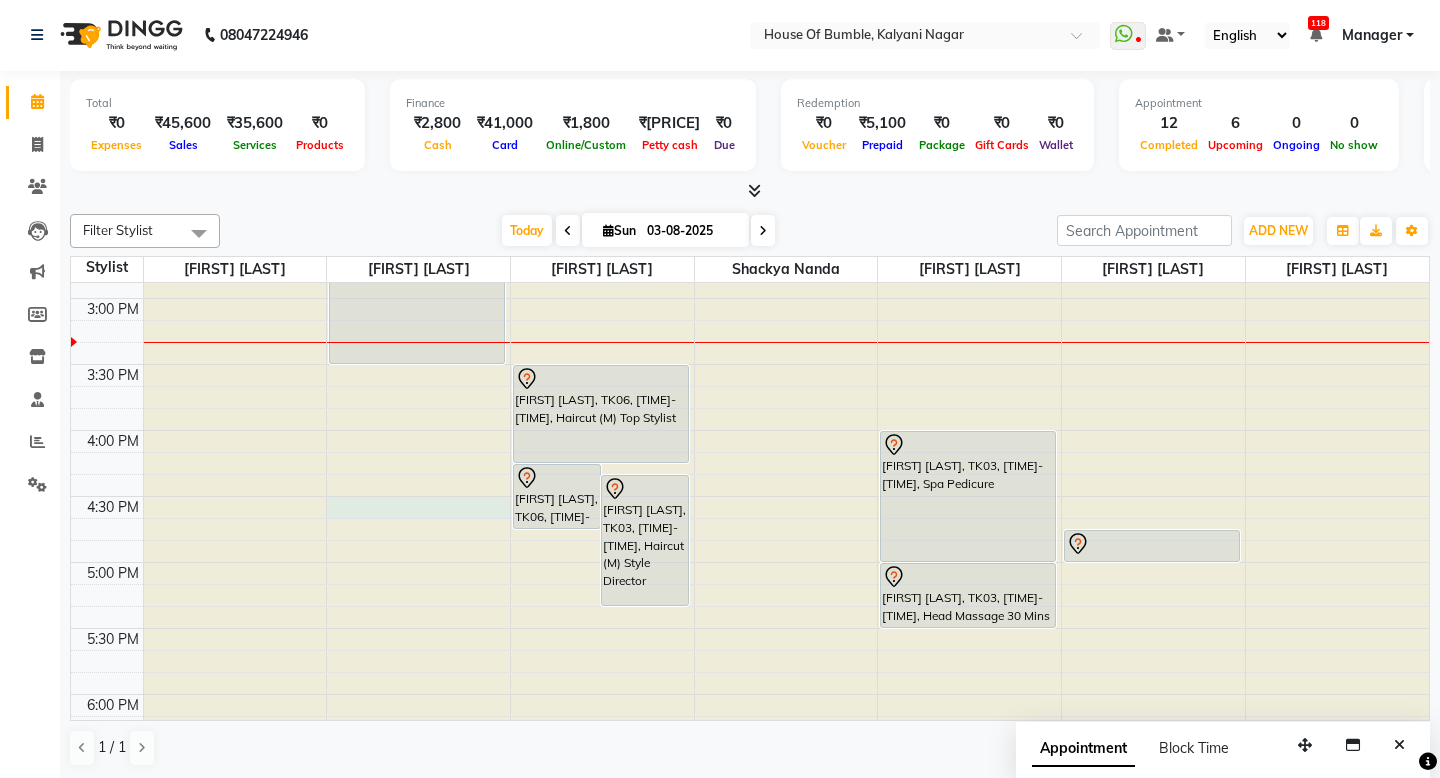 select on "76632" 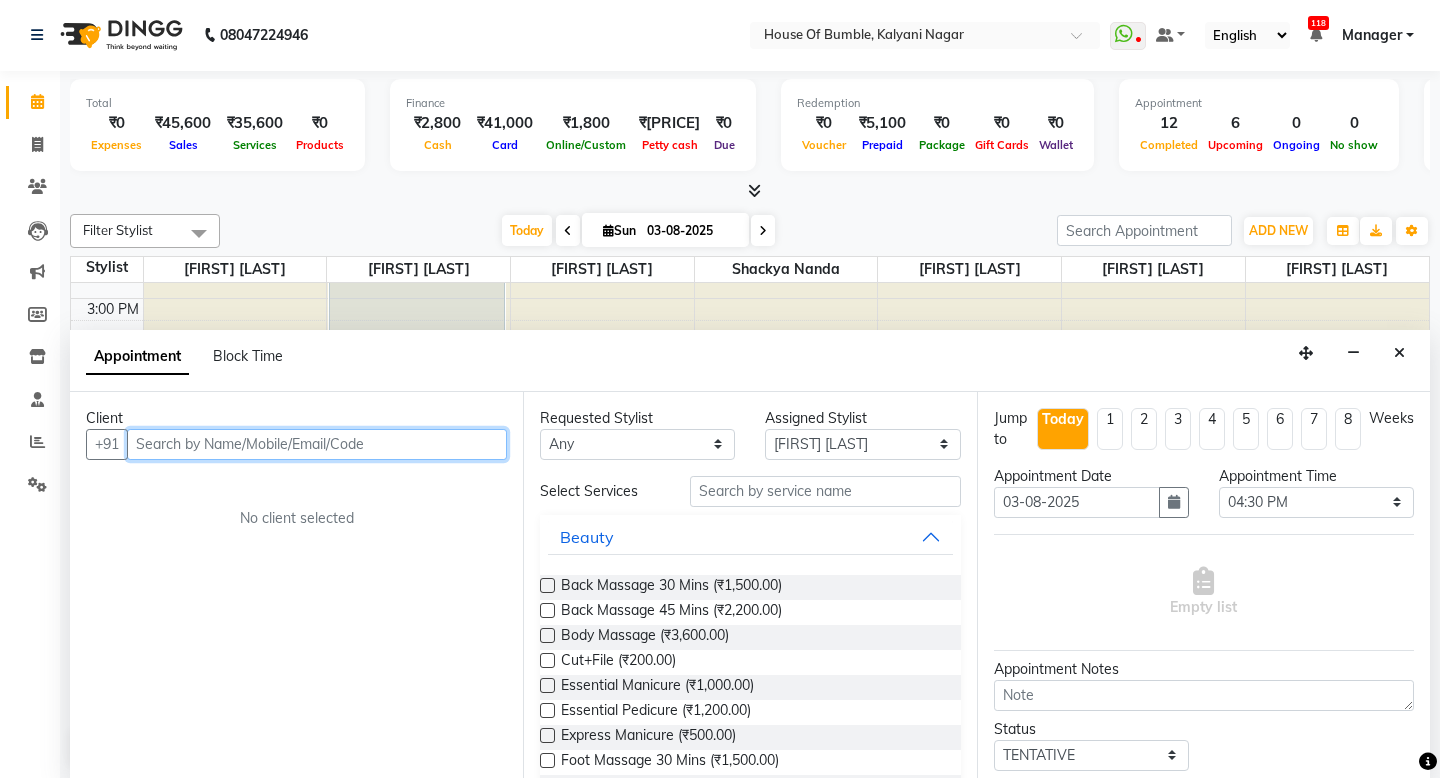 click at bounding box center [317, 444] 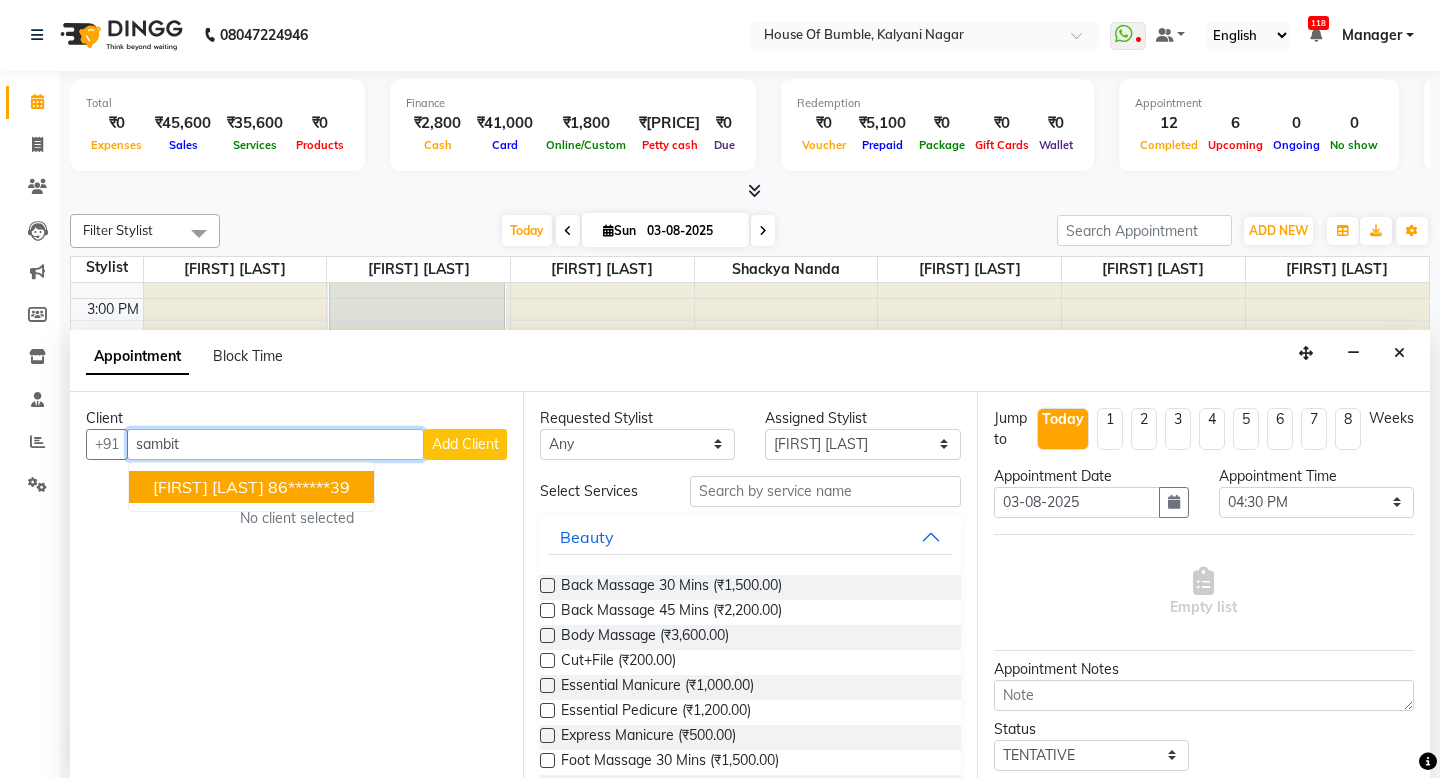 click on "[FIRST] [LAST]" at bounding box center [208, 487] 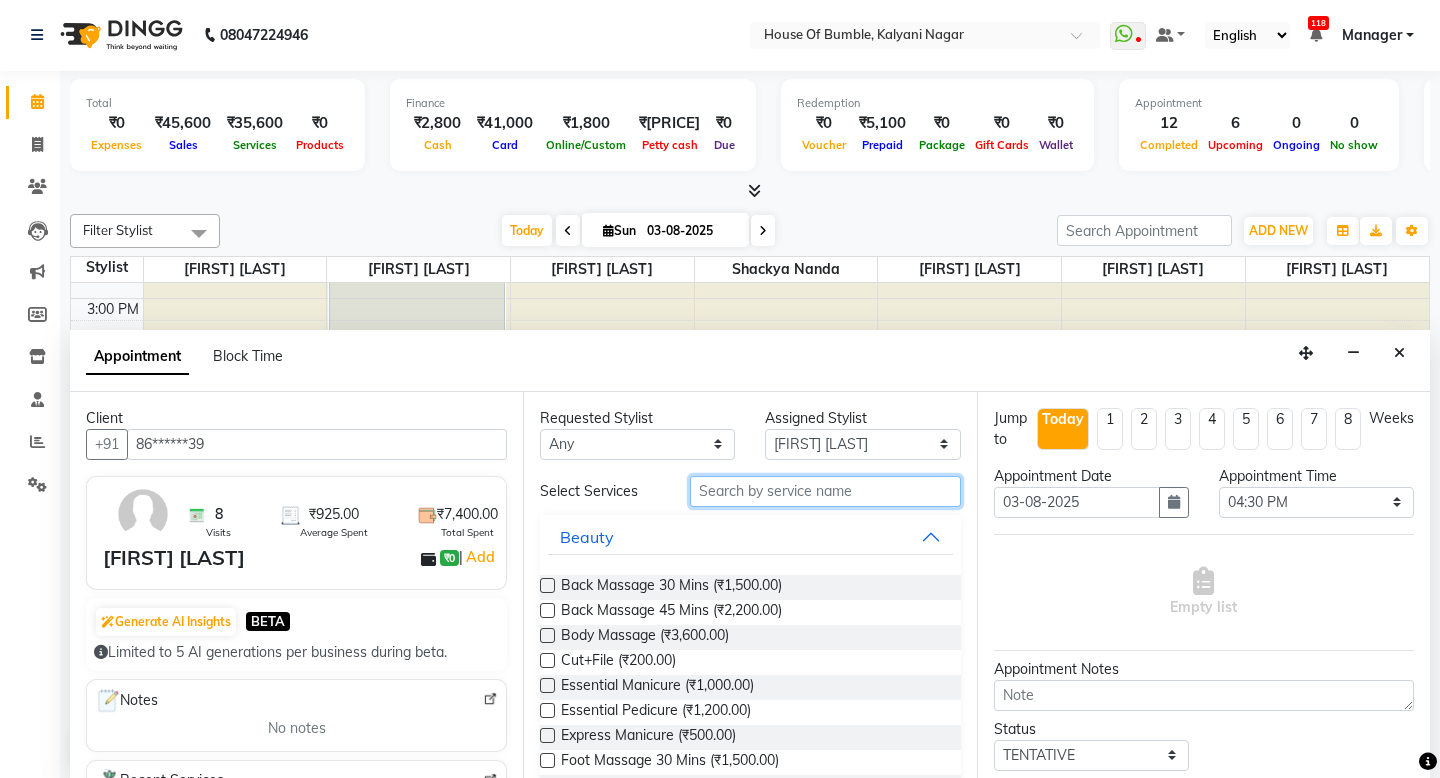 click at bounding box center [825, 491] 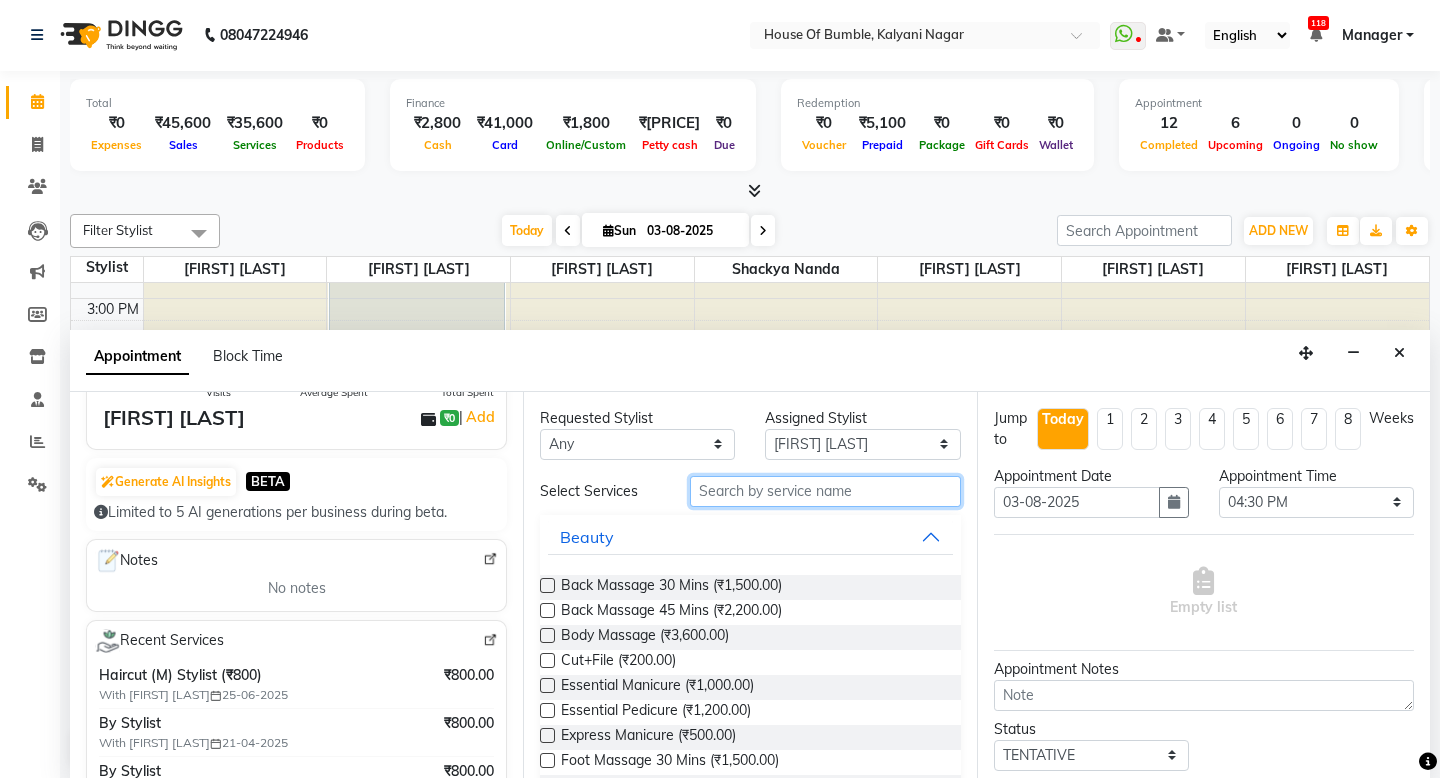 scroll, scrollTop: 203, scrollLeft: 0, axis: vertical 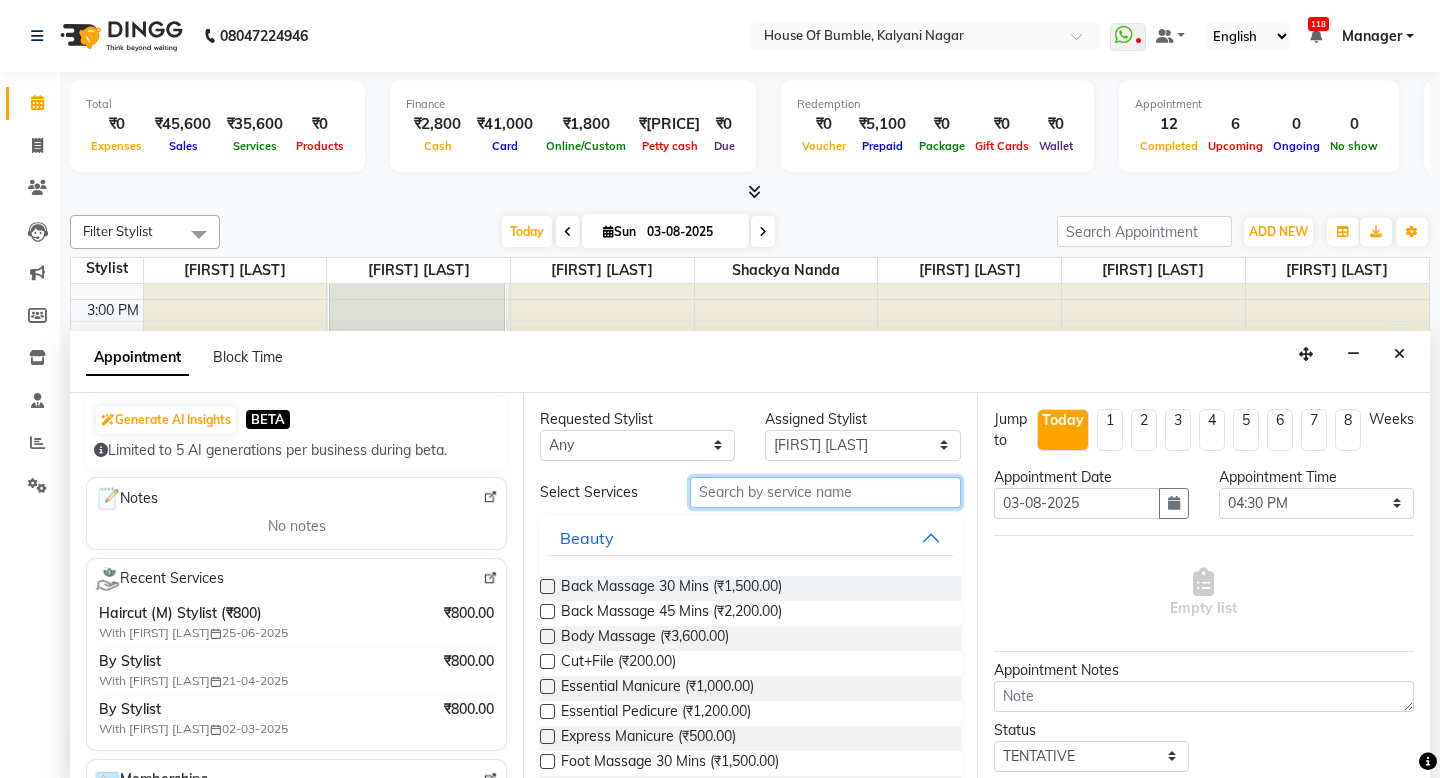 click at bounding box center (825, 492) 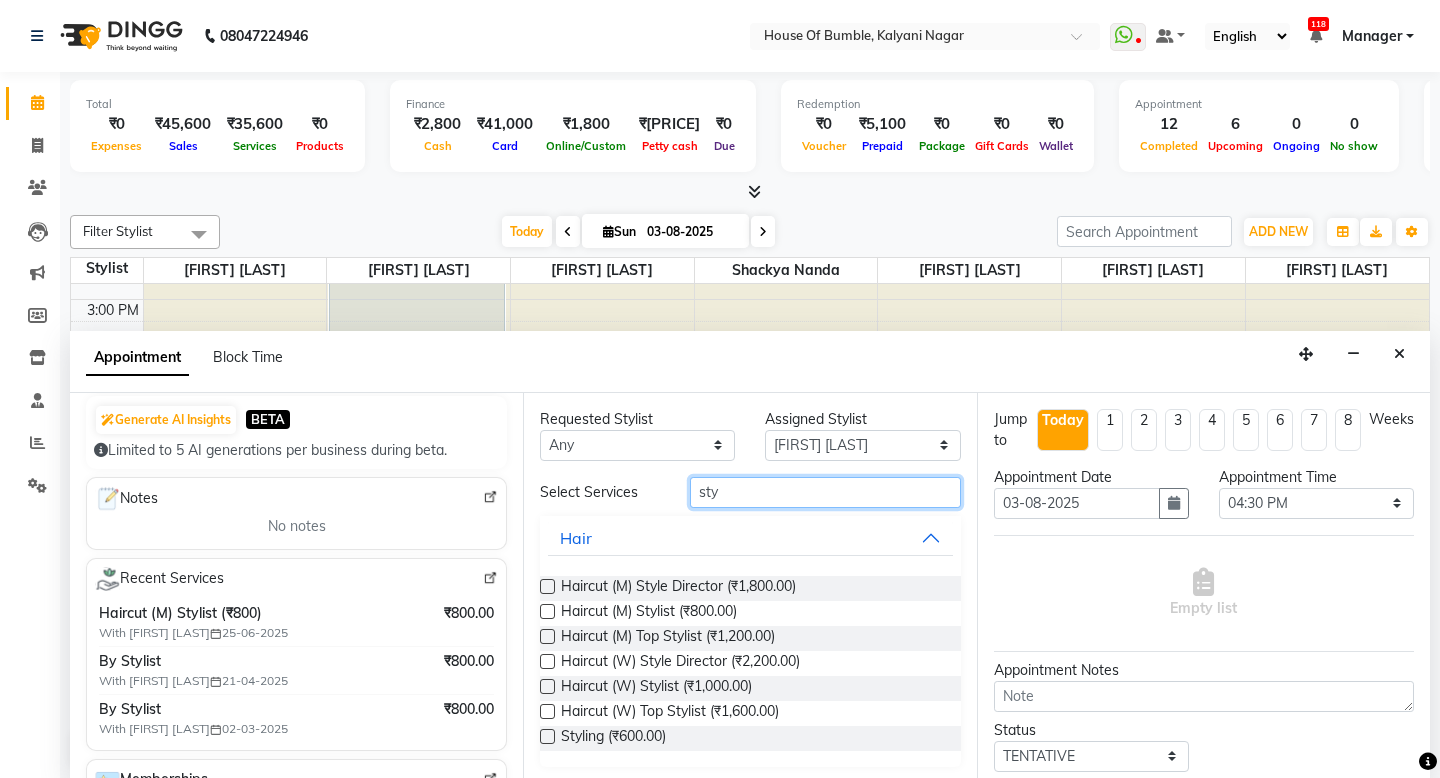 type on "sty" 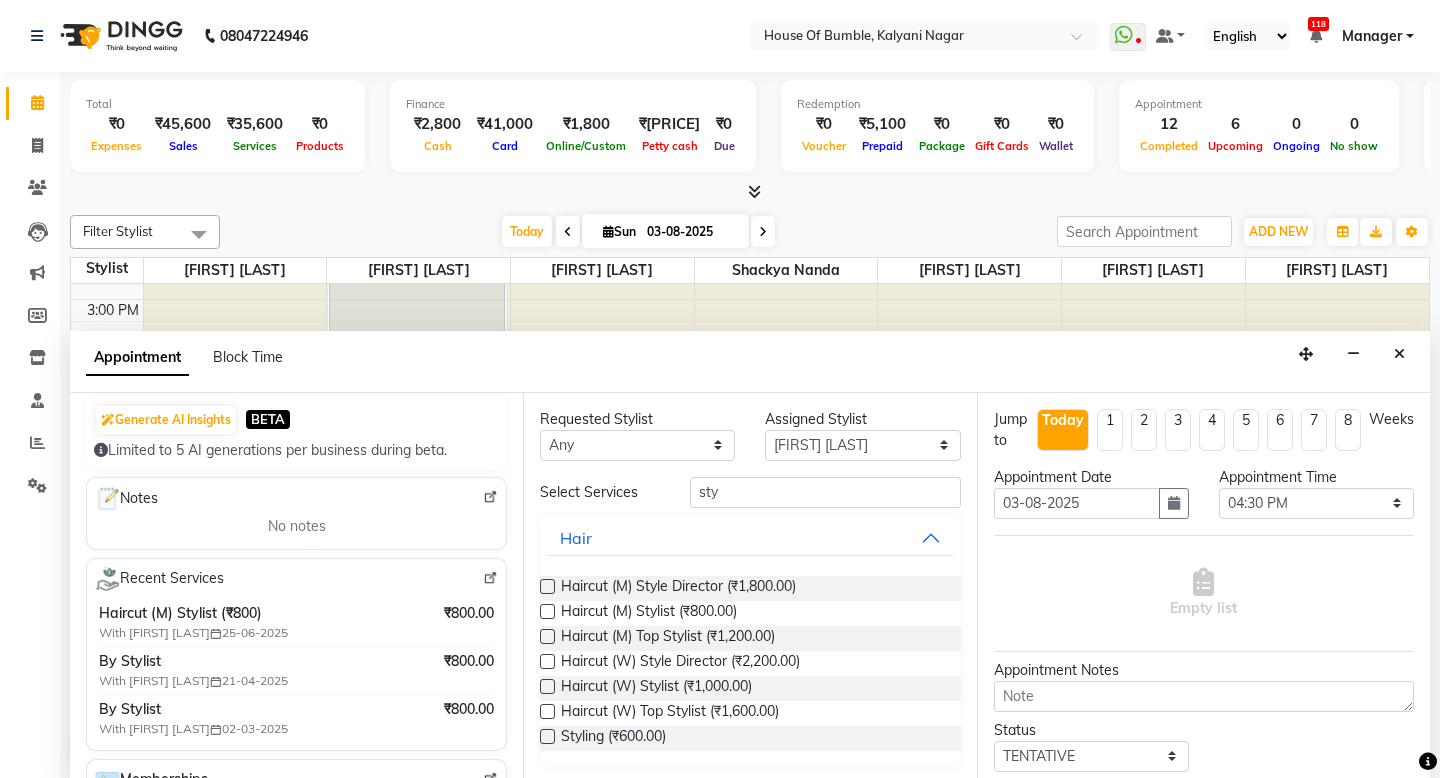click on "Haircut (M) Stylist (₹800.00)" at bounding box center [750, 613] 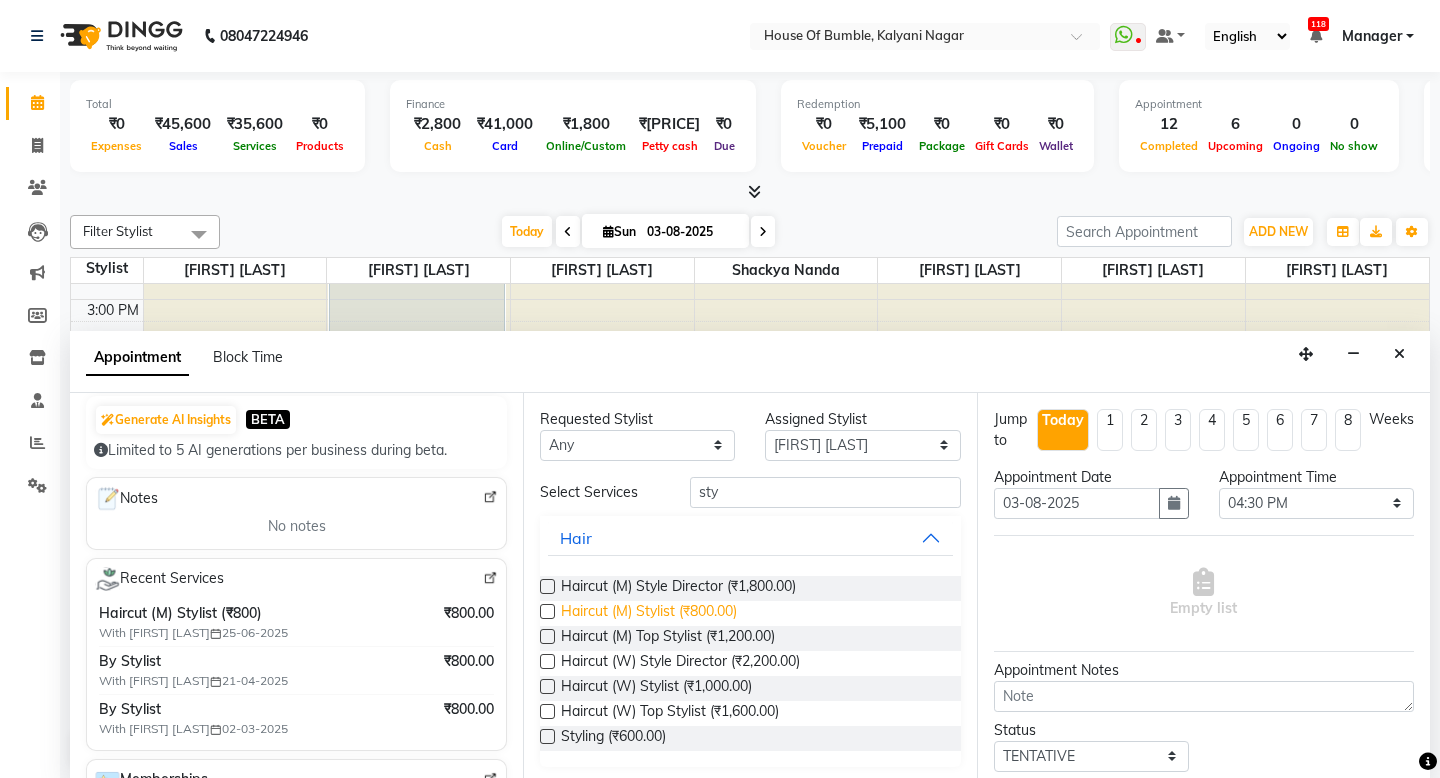 click on "Haircut (M) Stylist (₹800.00)" at bounding box center (649, 613) 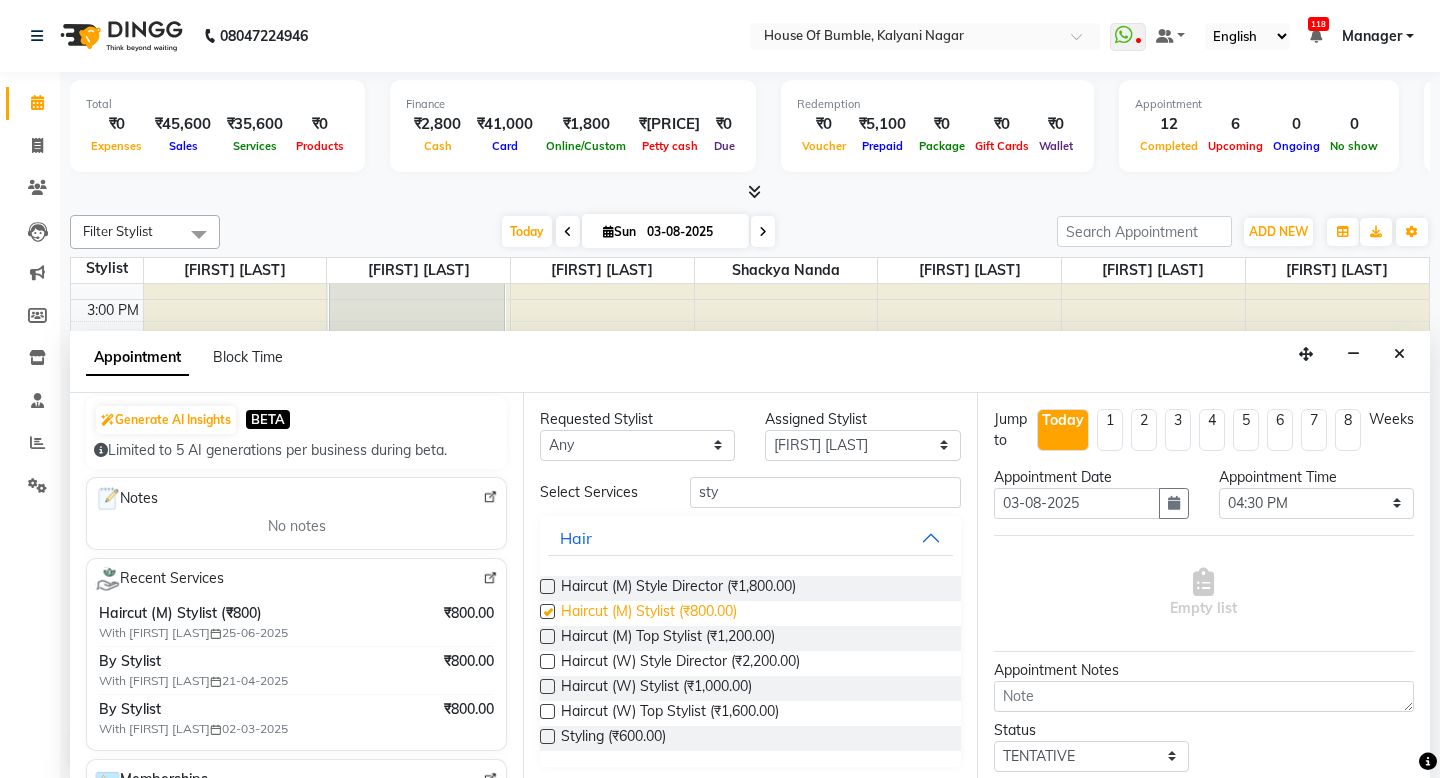 checkbox on "false" 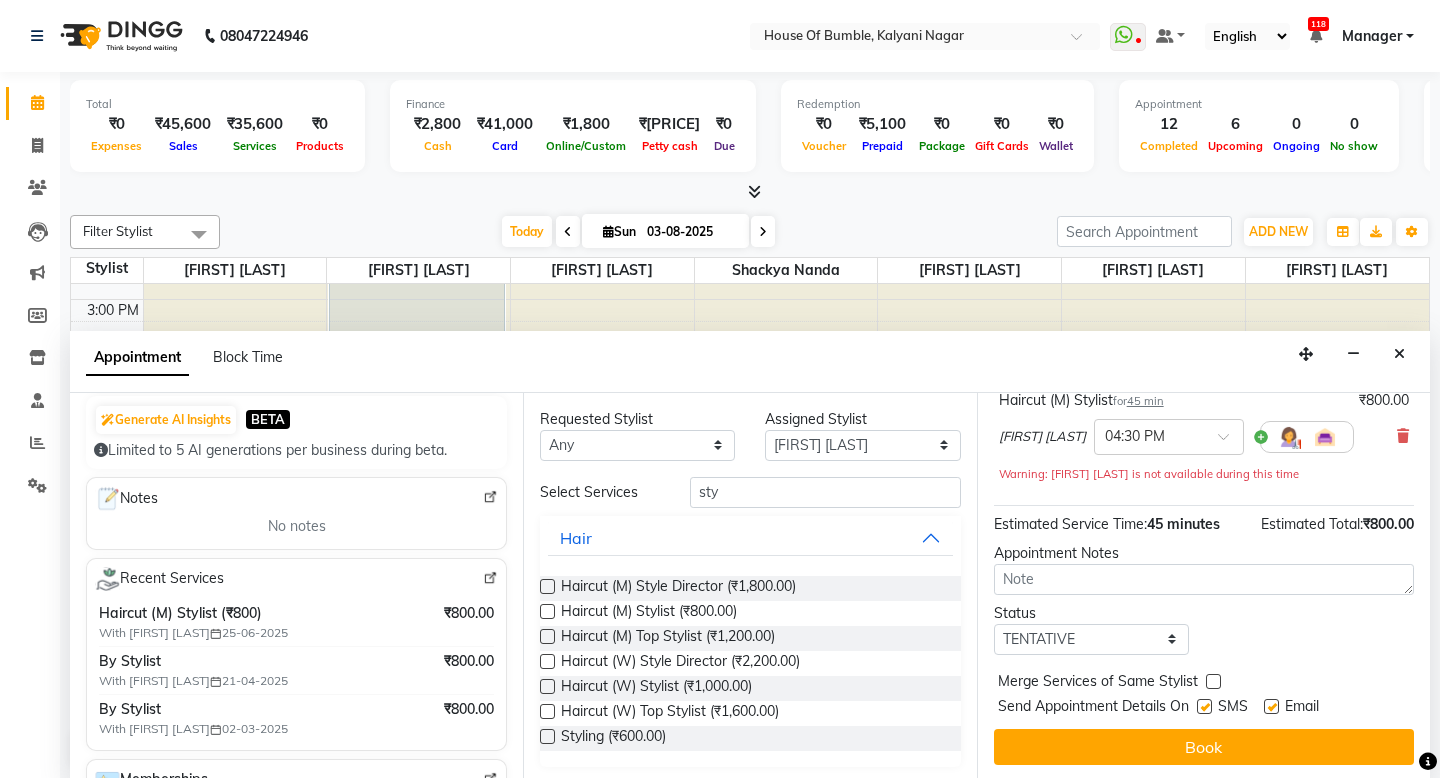 scroll, scrollTop: 159, scrollLeft: 0, axis: vertical 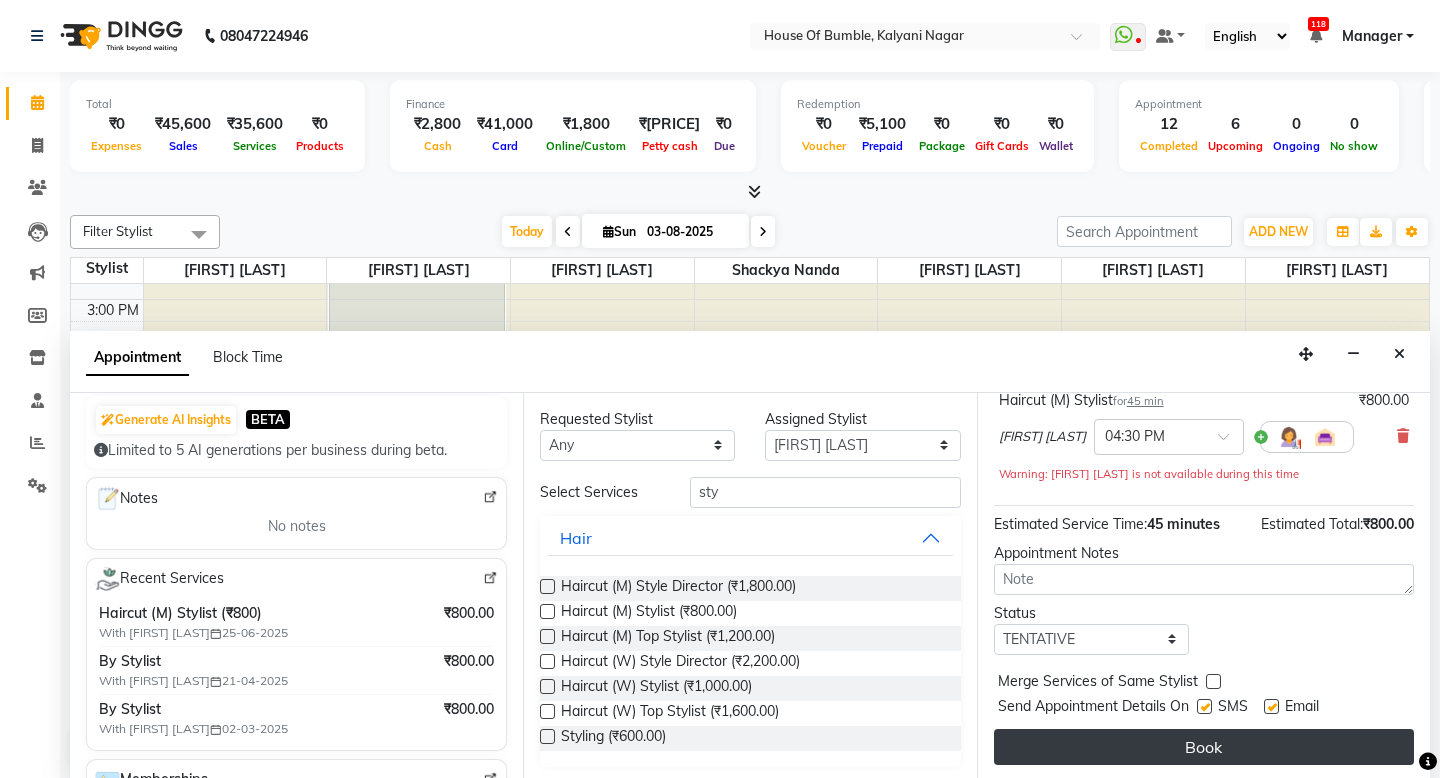 click on "Book" at bounding box center (1204, 747) 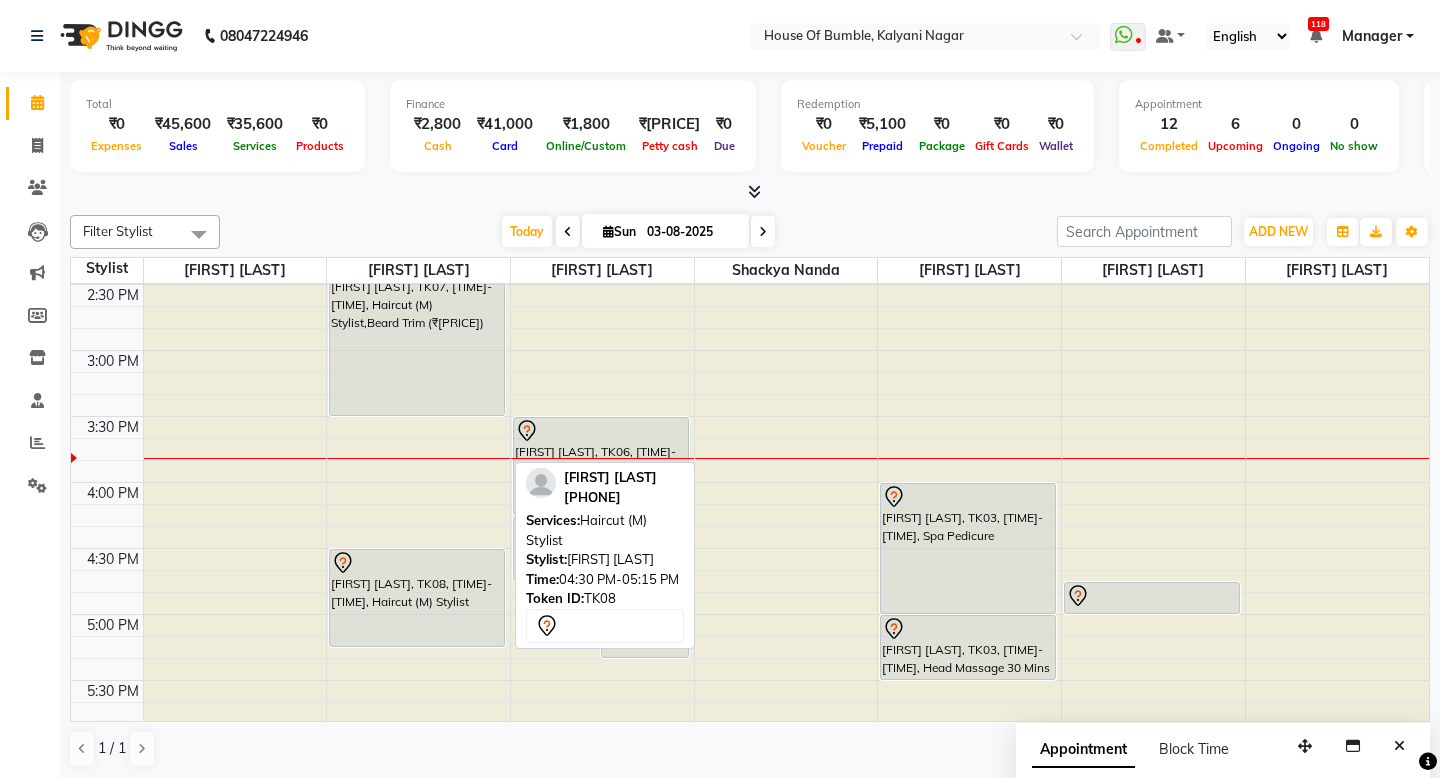 scroll, scrollTop: 687, scrollLeft: 0, axis: vertical 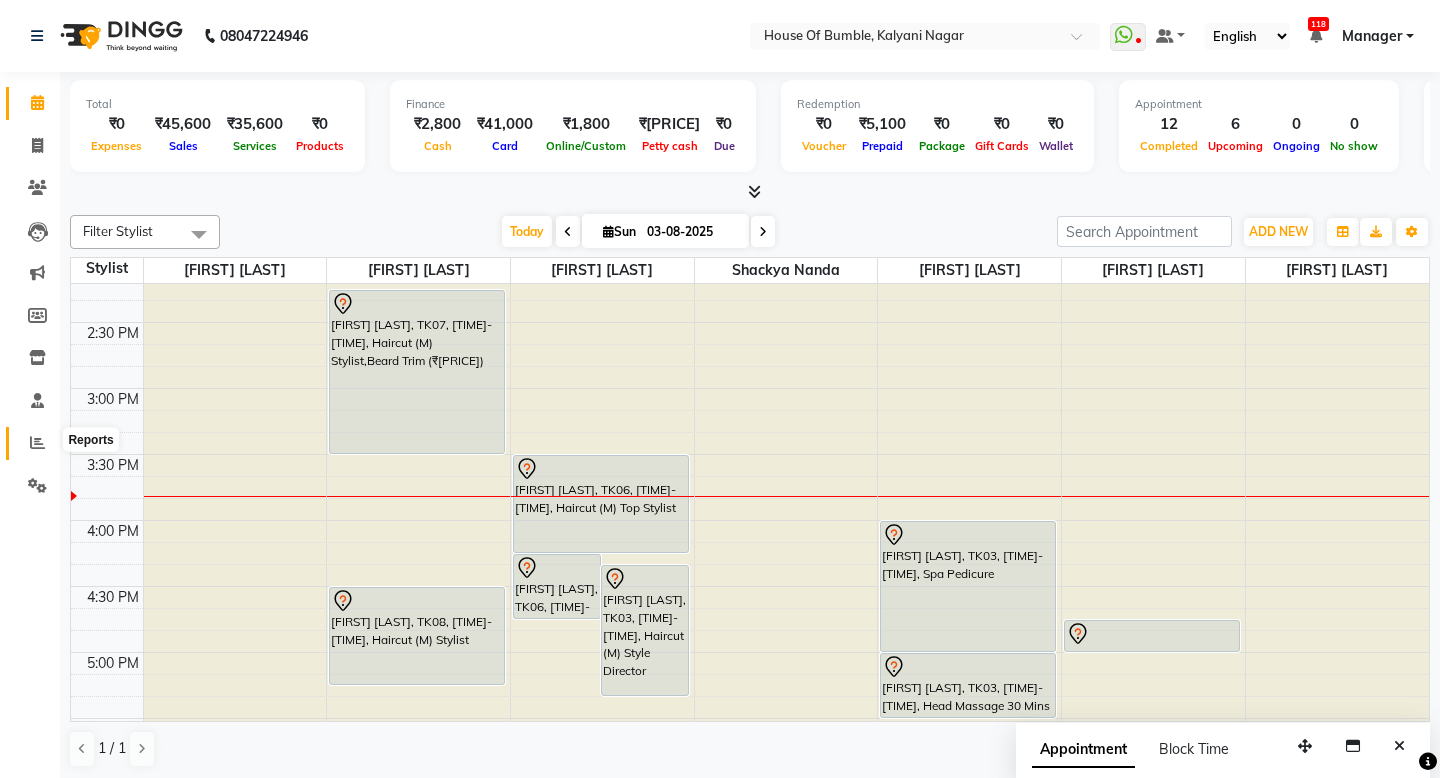 click 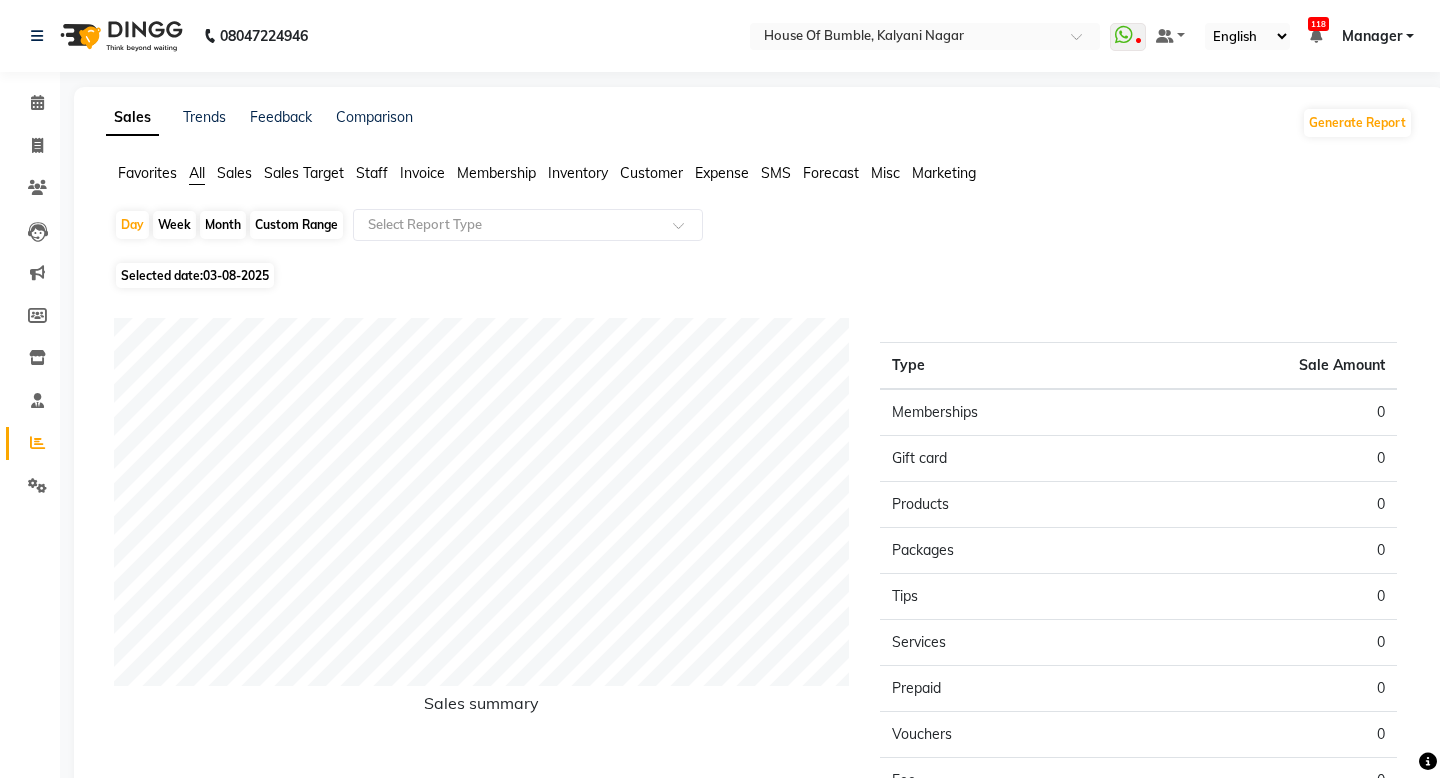 click on "Month" 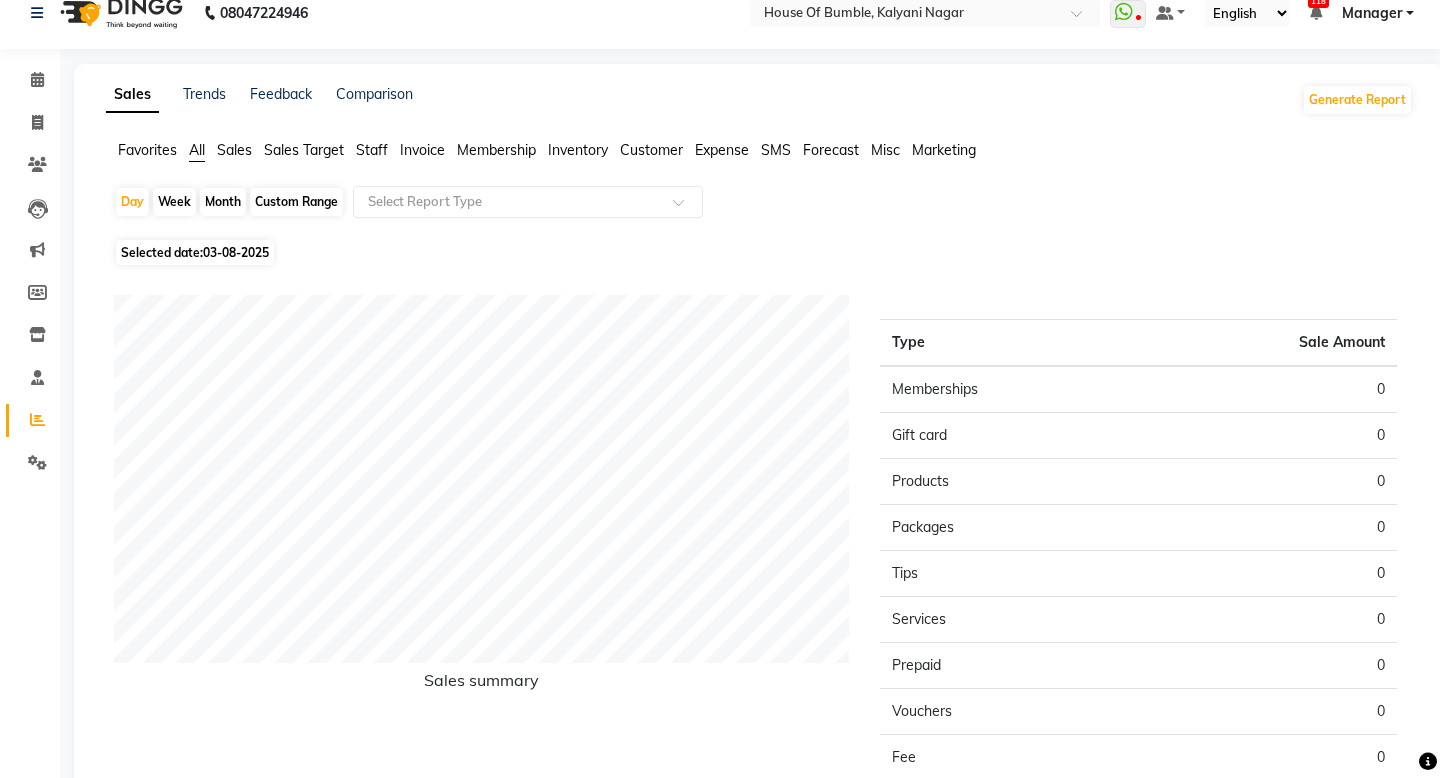 select on "8" 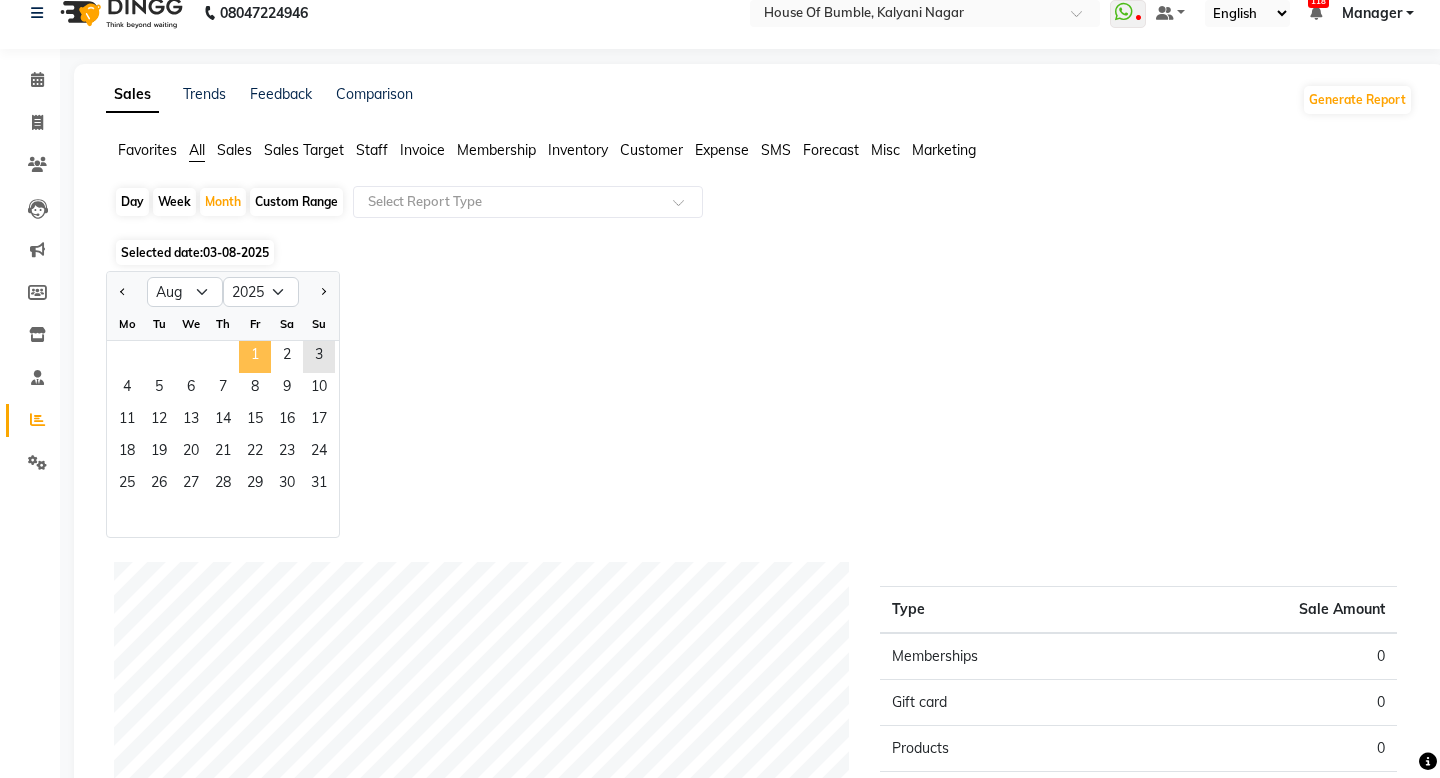 click on "1" 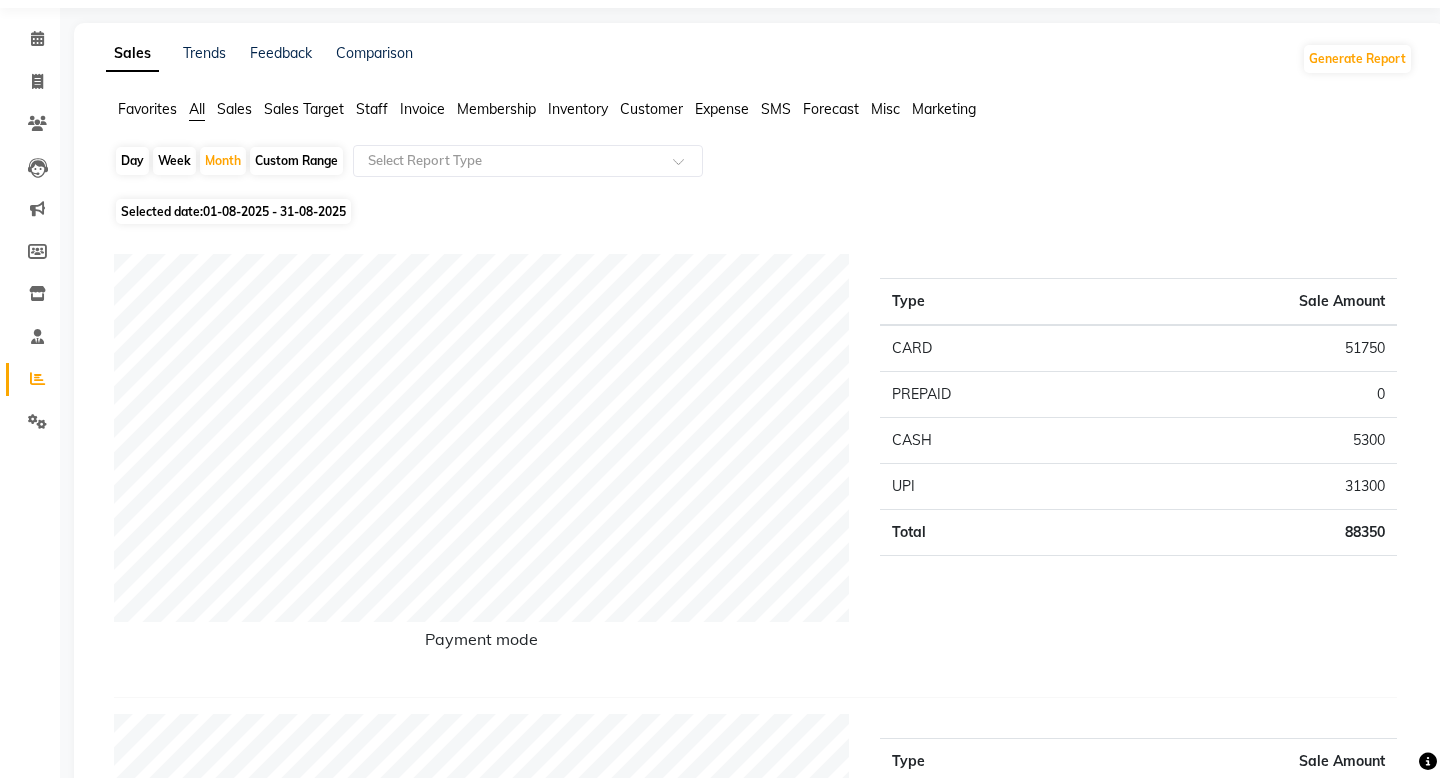 scroll, scrollTop: 0, scrollLeft: 0, axis: both 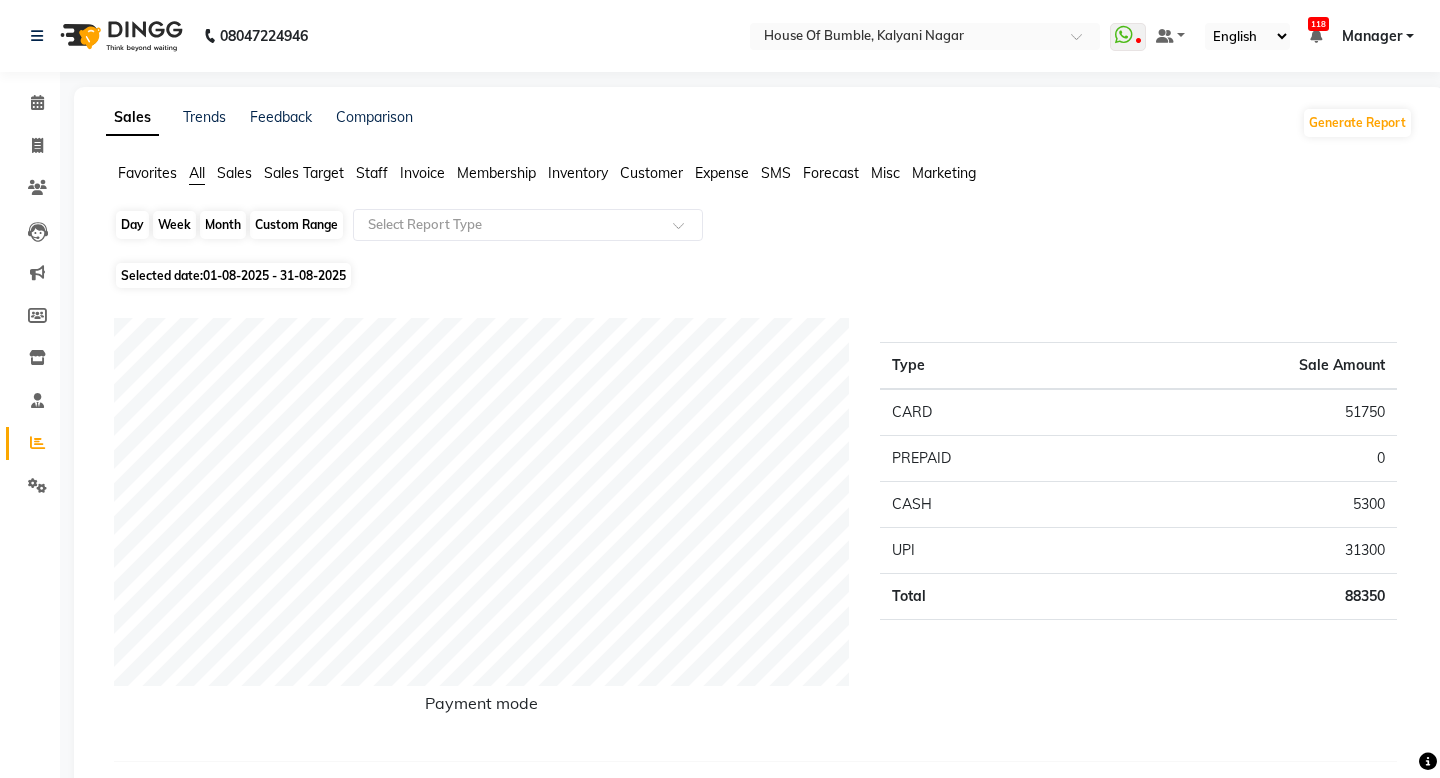 click on "Month" 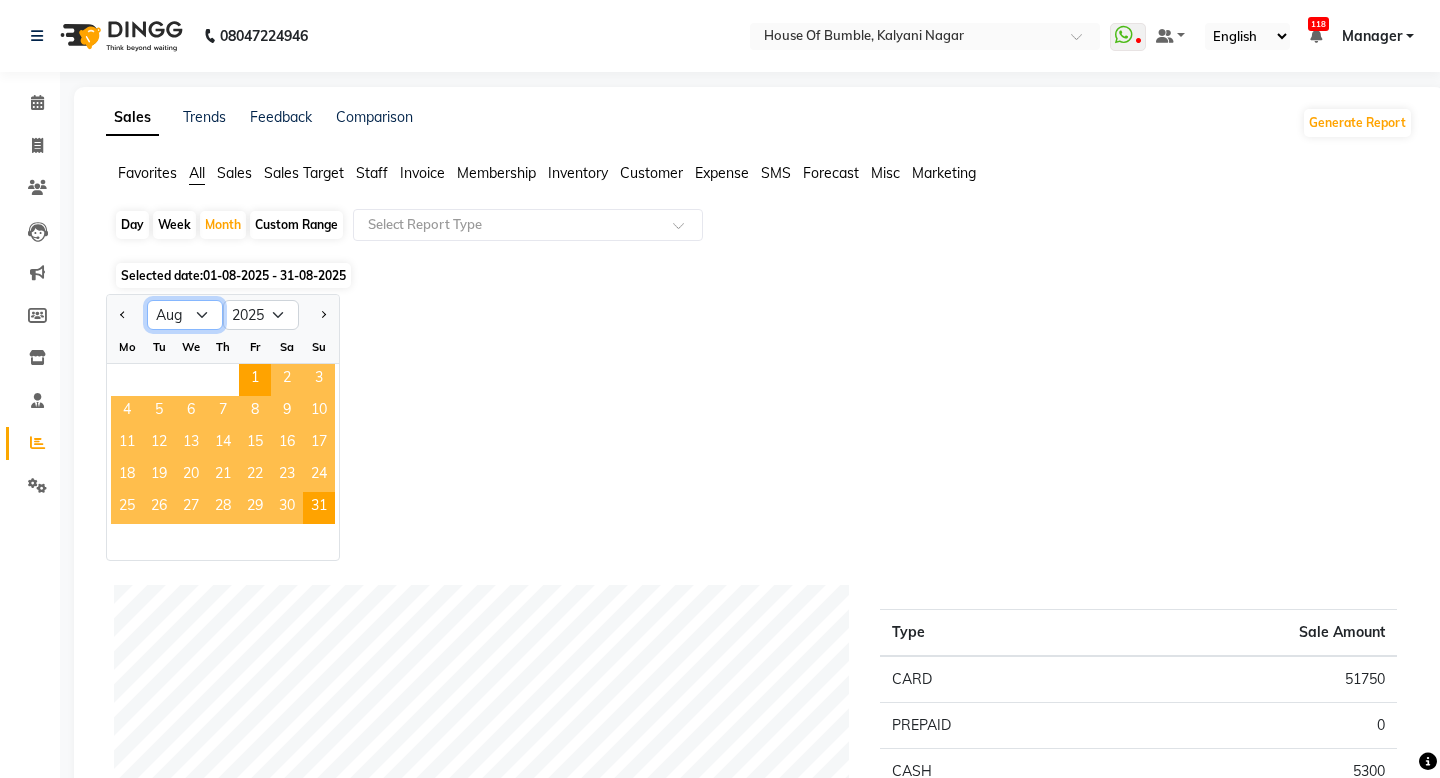 select on "7" 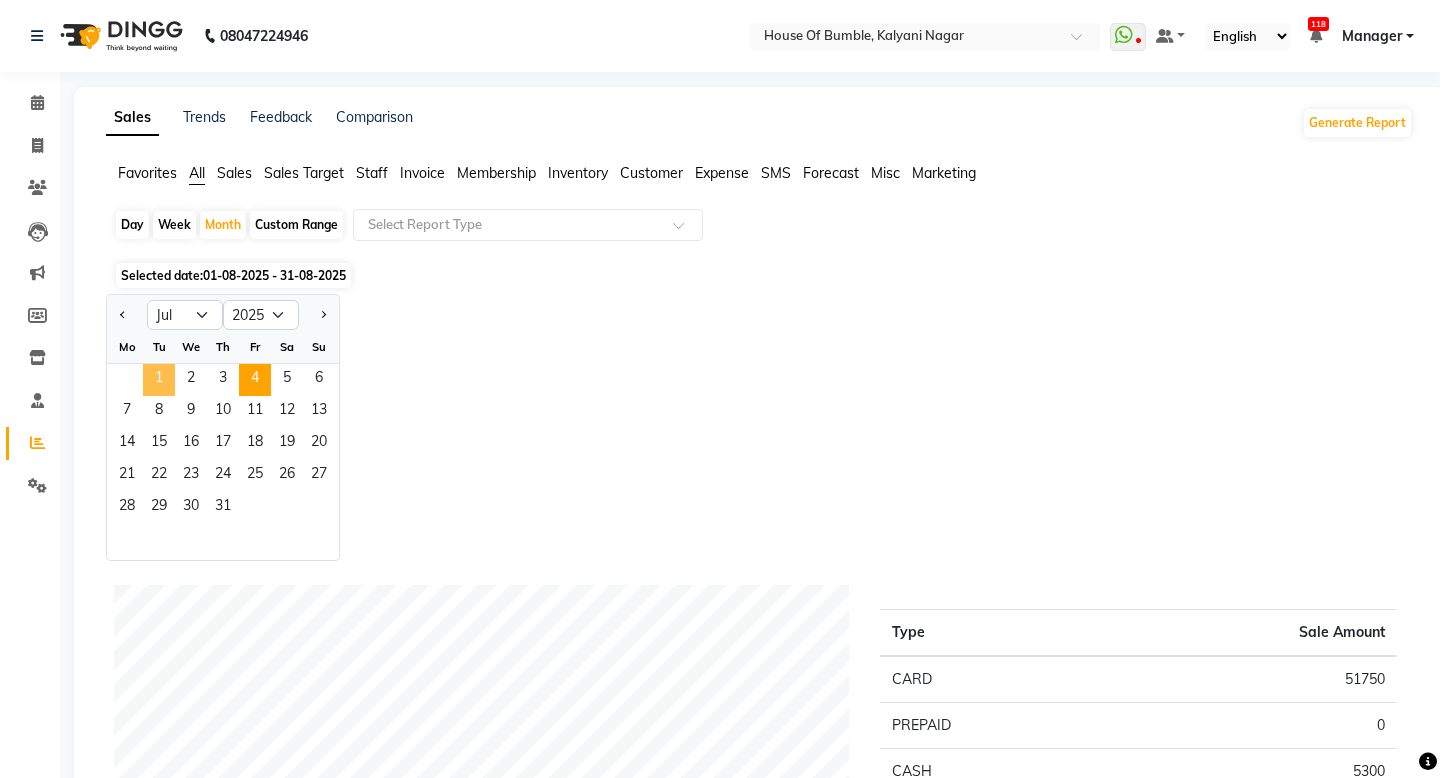 drag, startPoint x: 156, startPoint y: 381, endPoint x: 254, endPoint y: 389, distance: 98.32599 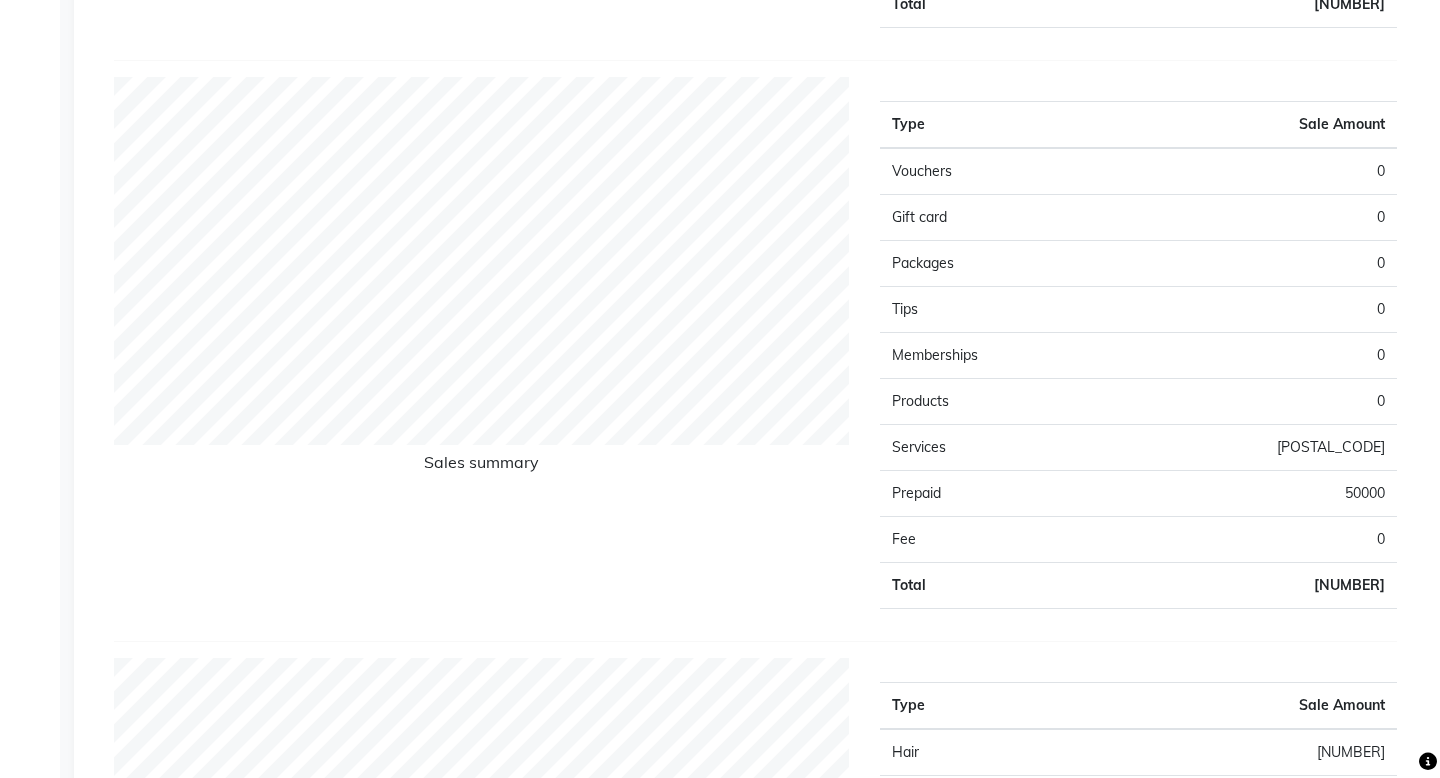 scroll, scrollTop: 0, scrollLeft: 0, axis: both 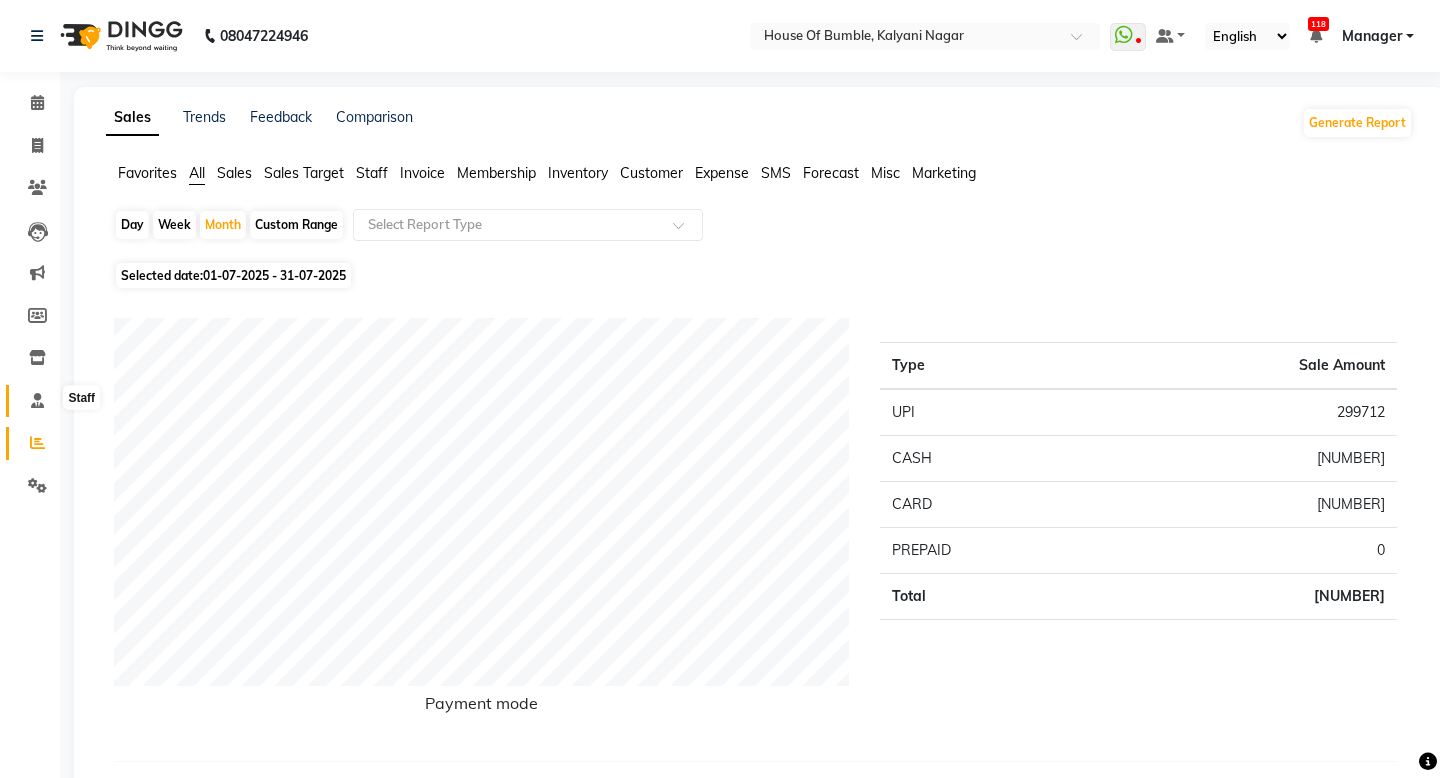 click 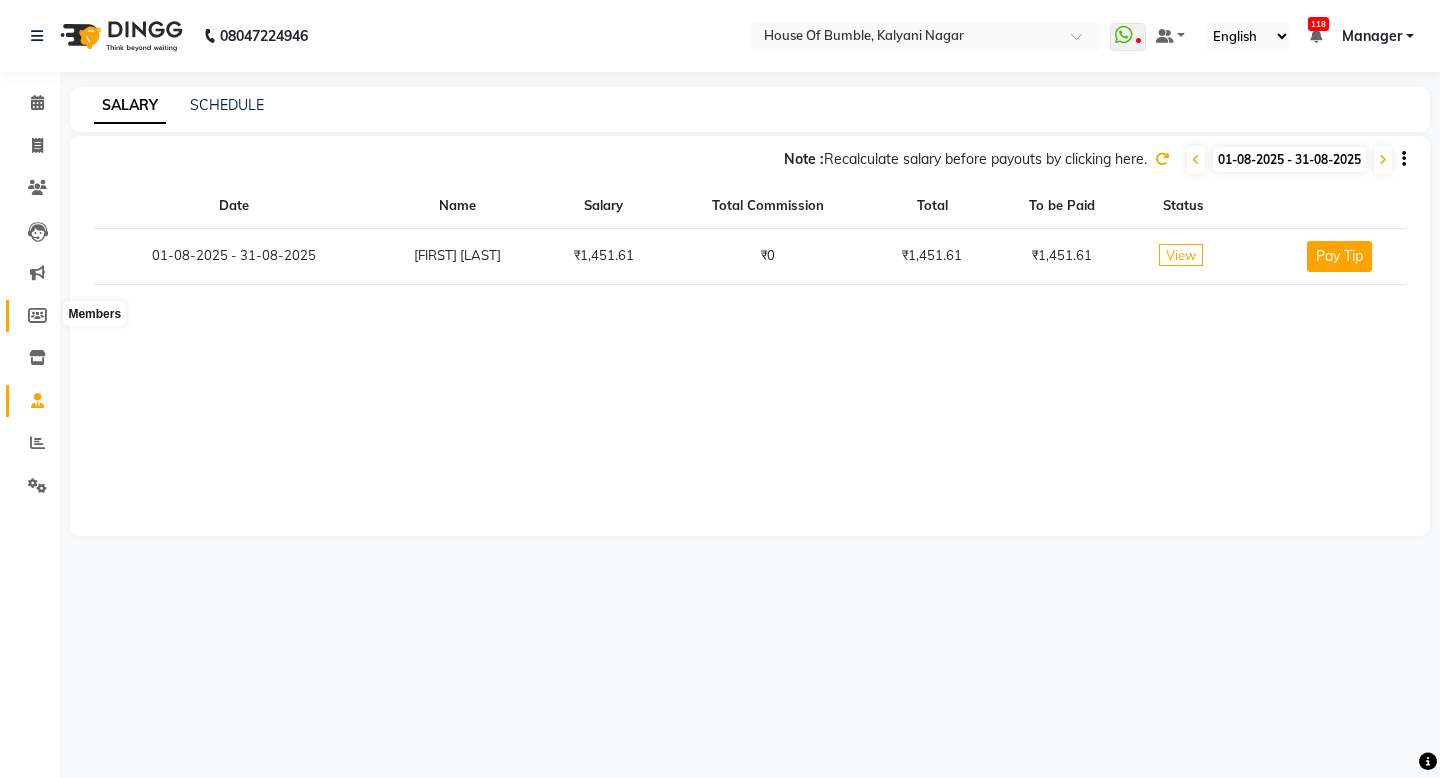 click 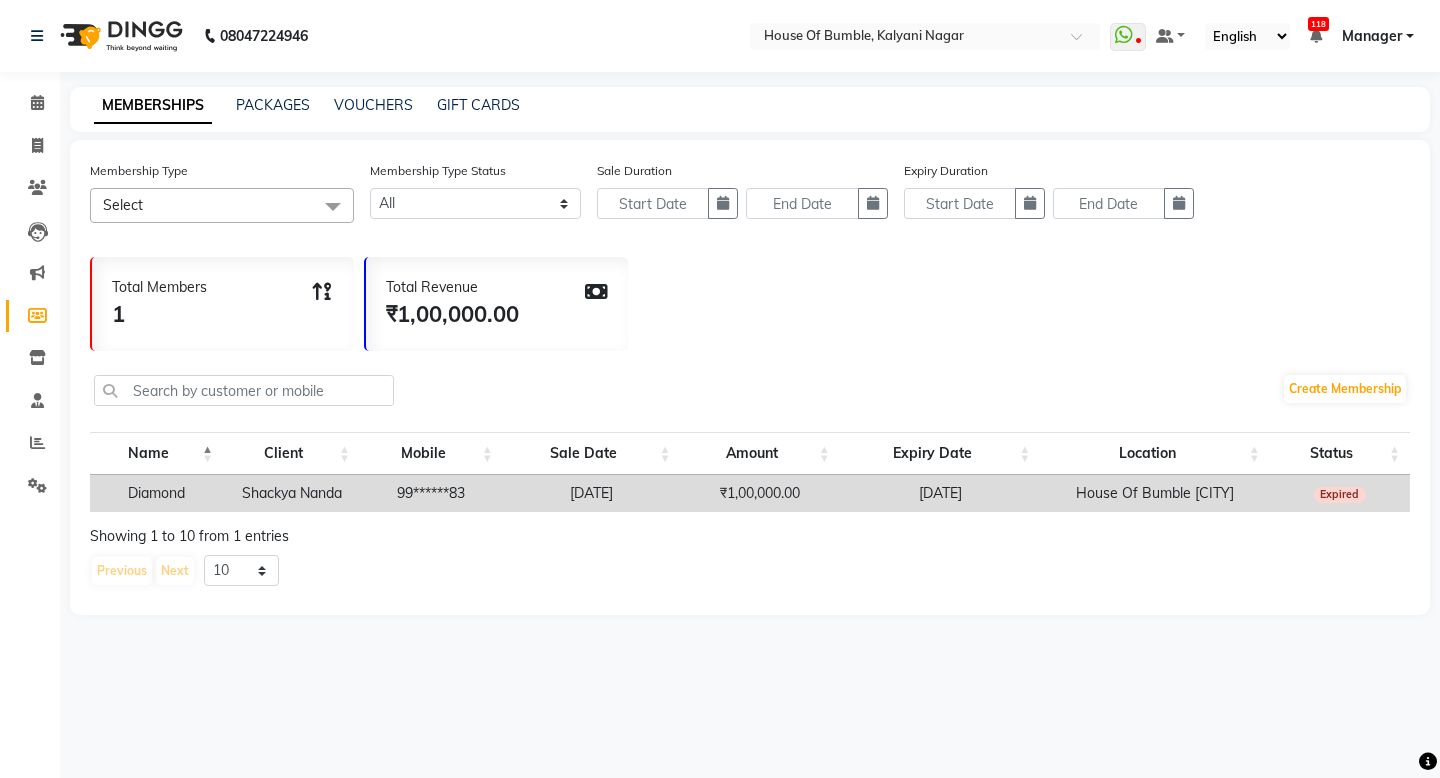 scroll, scrollTop: 0, scrollLeft: 0, axis: both 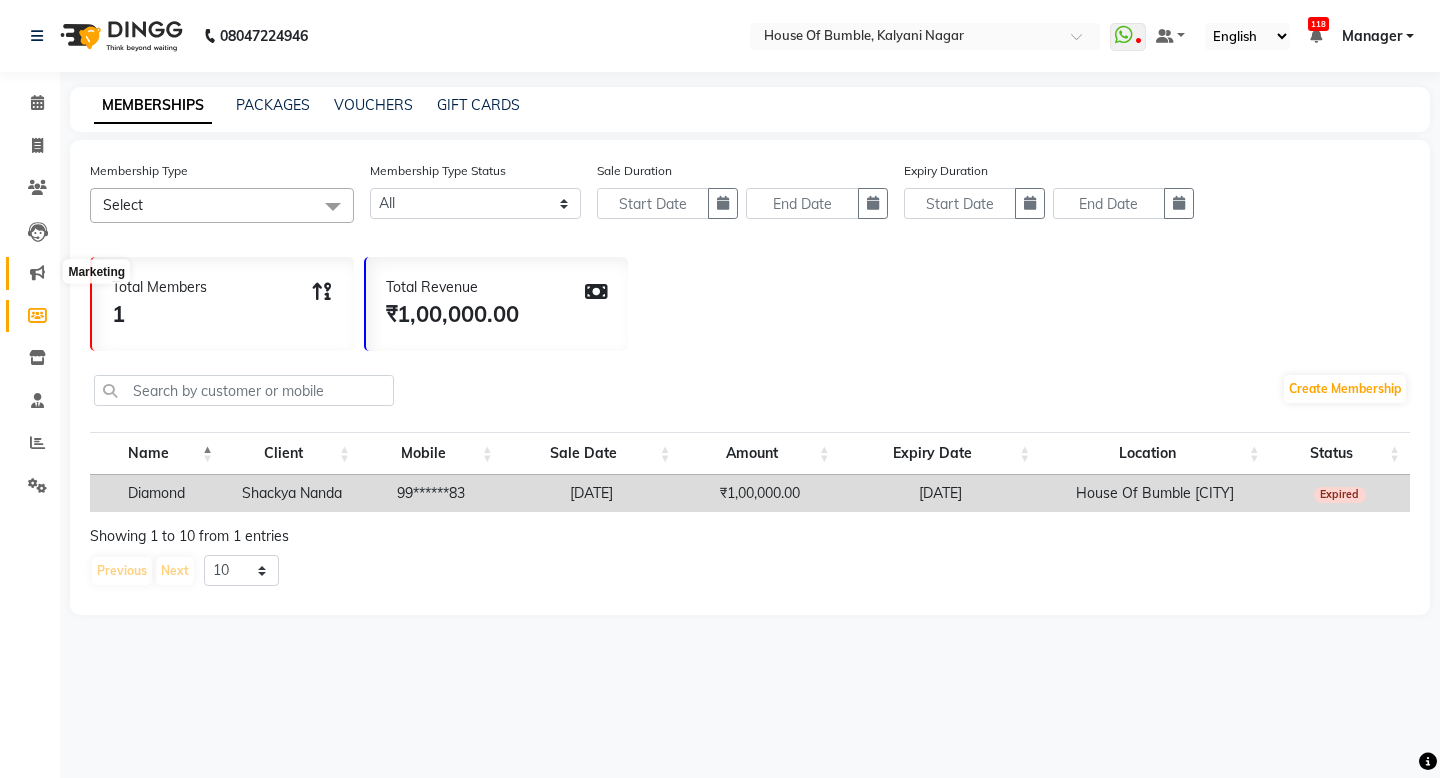 click 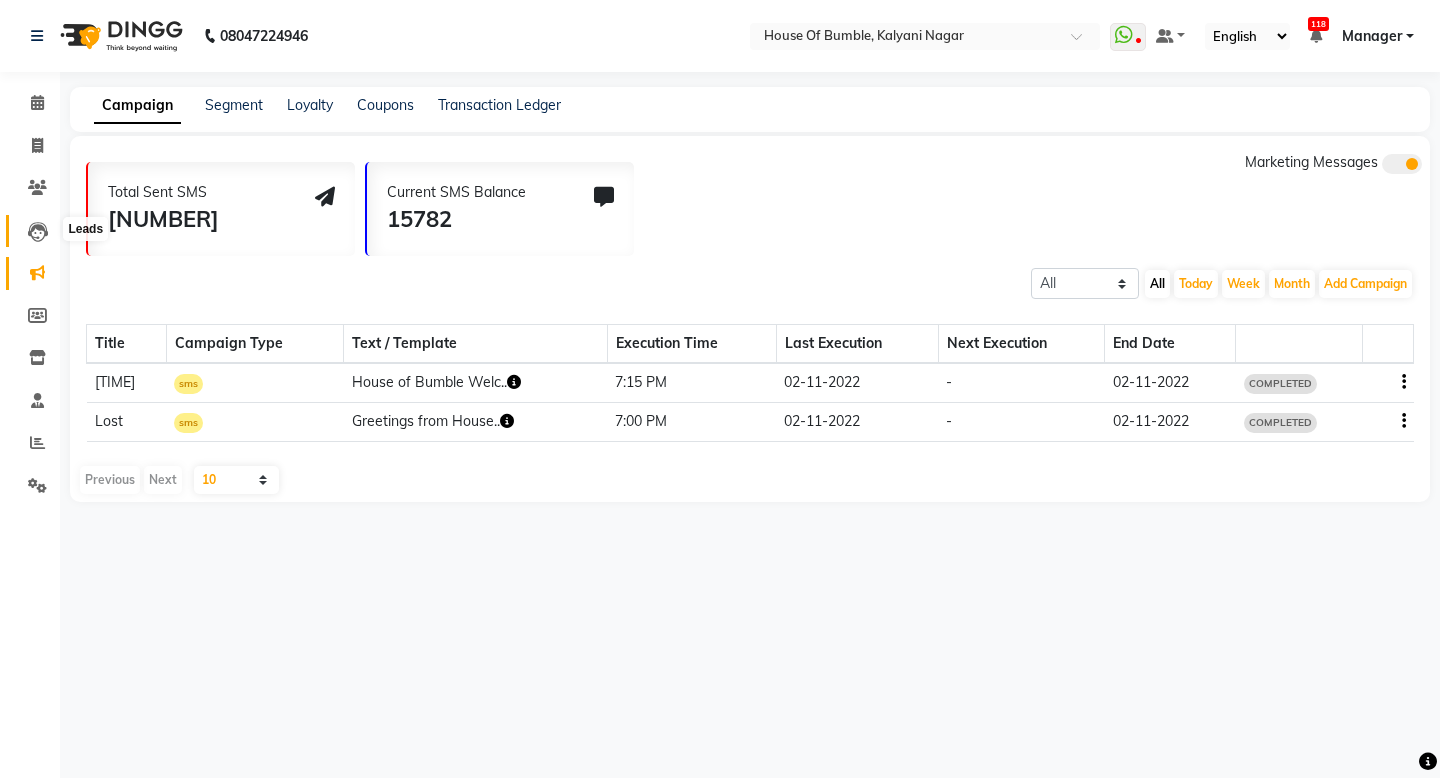 click 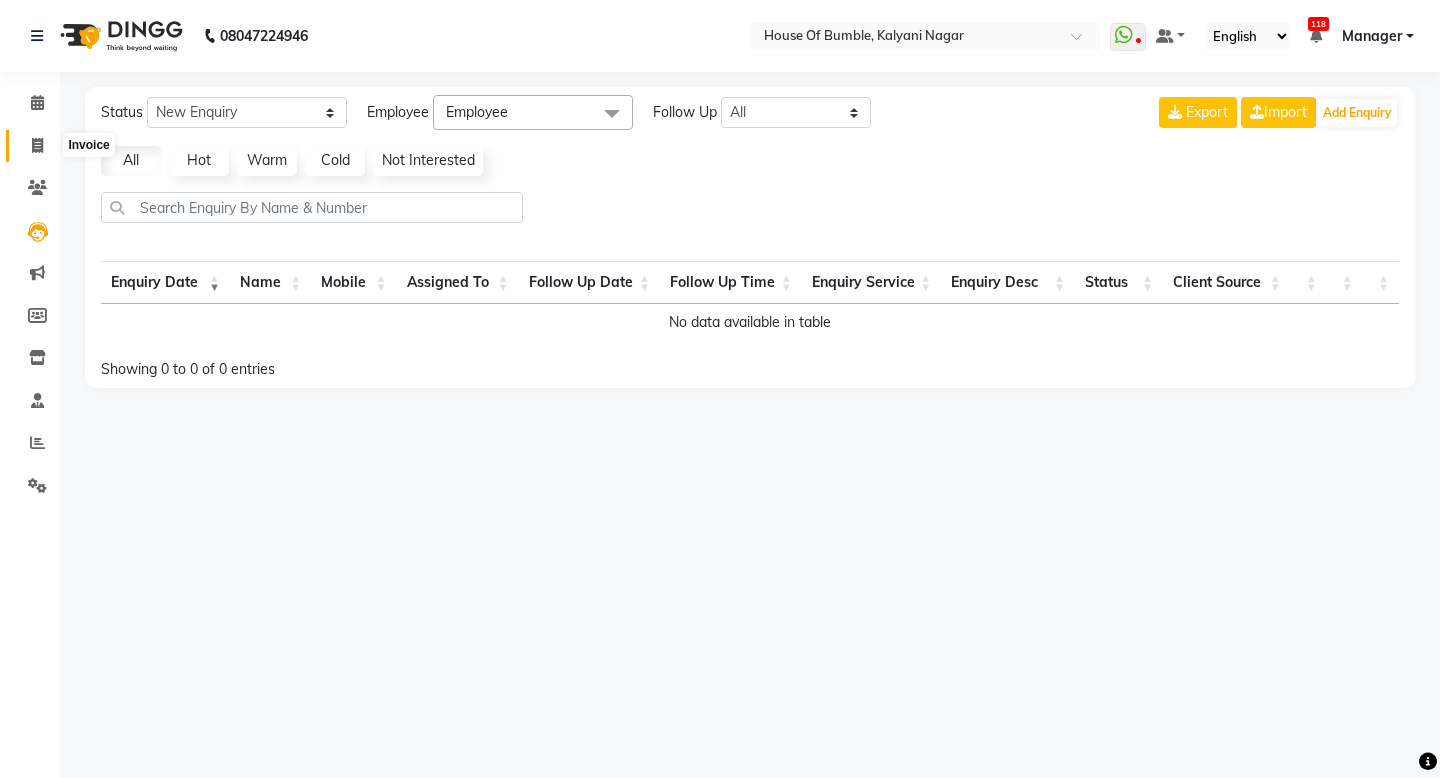 click 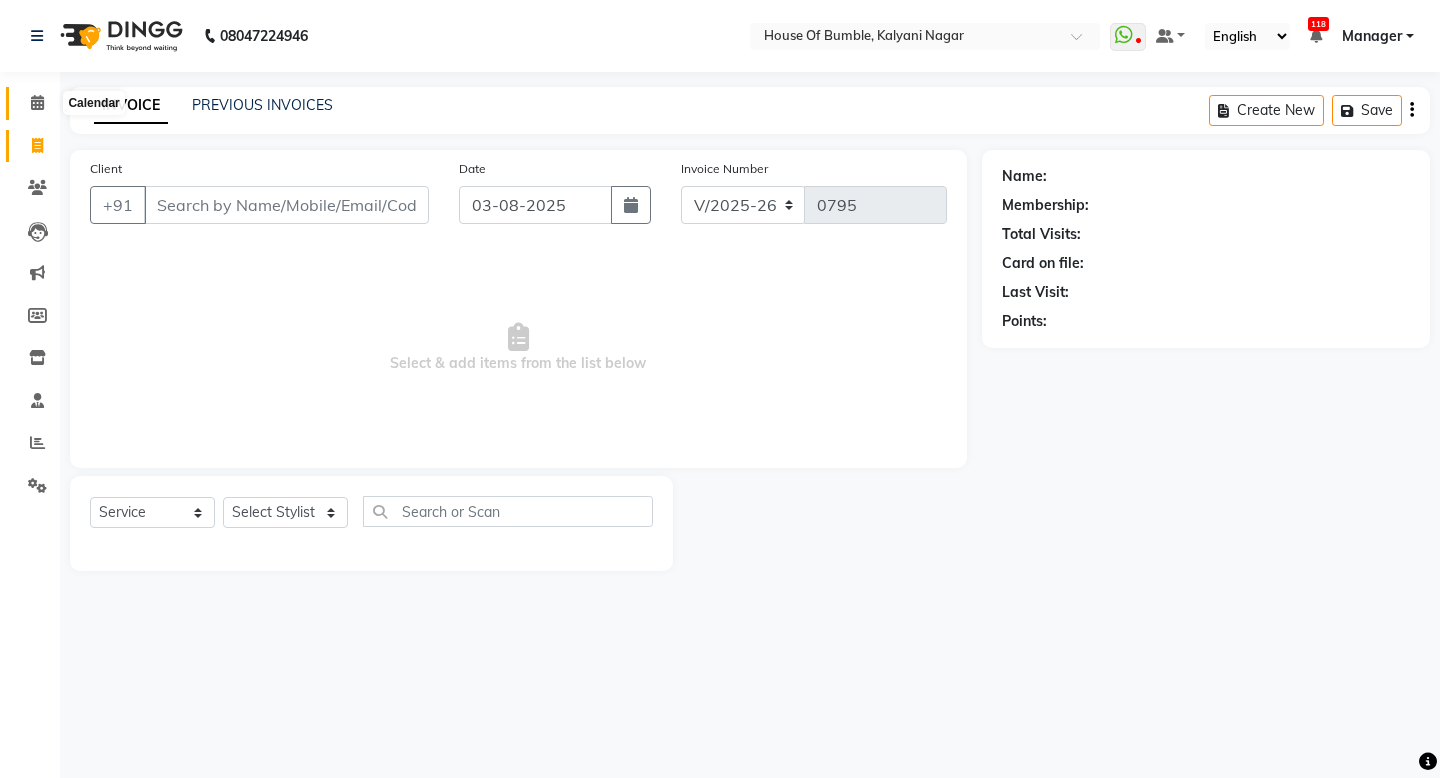 click 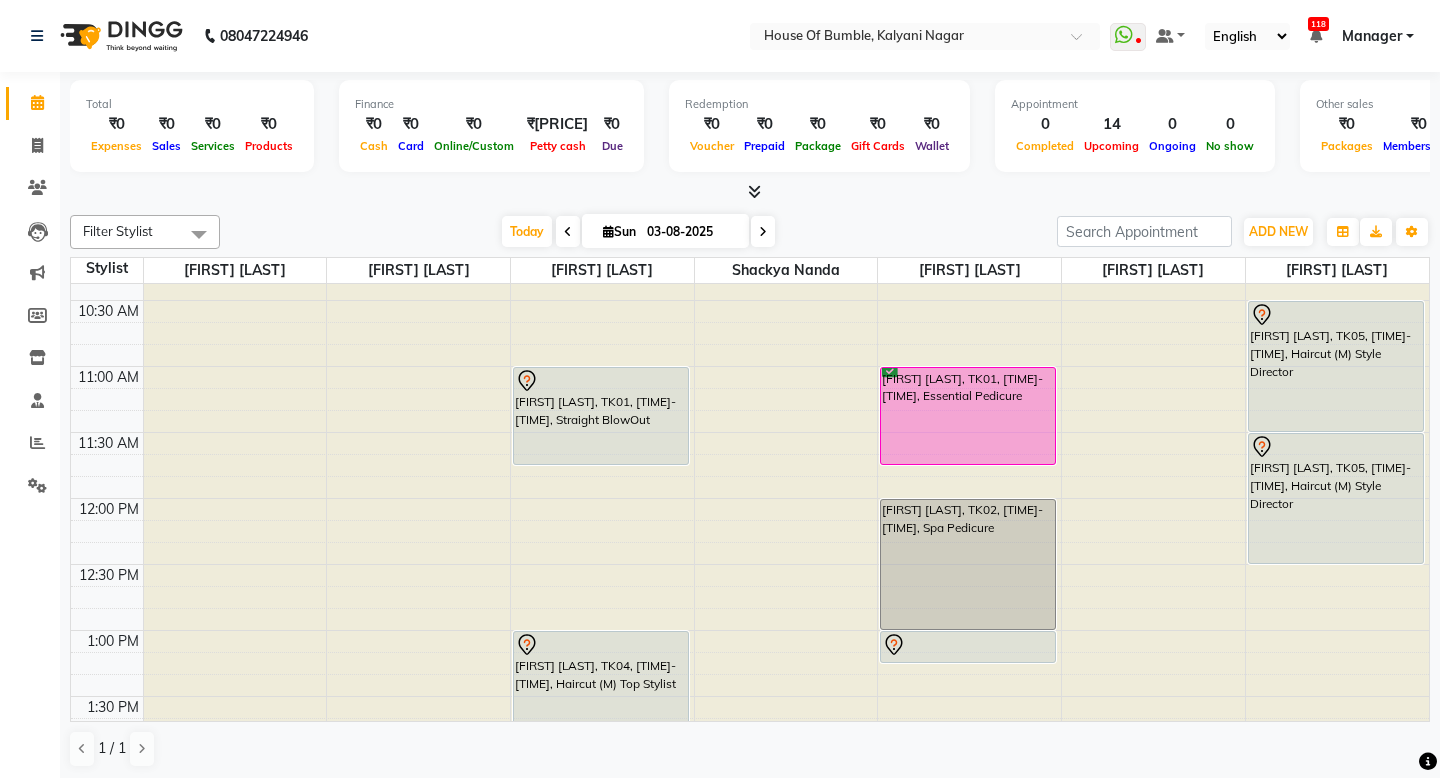 scroll, scrollTop: 0, scrollLeft: 0, axis: both 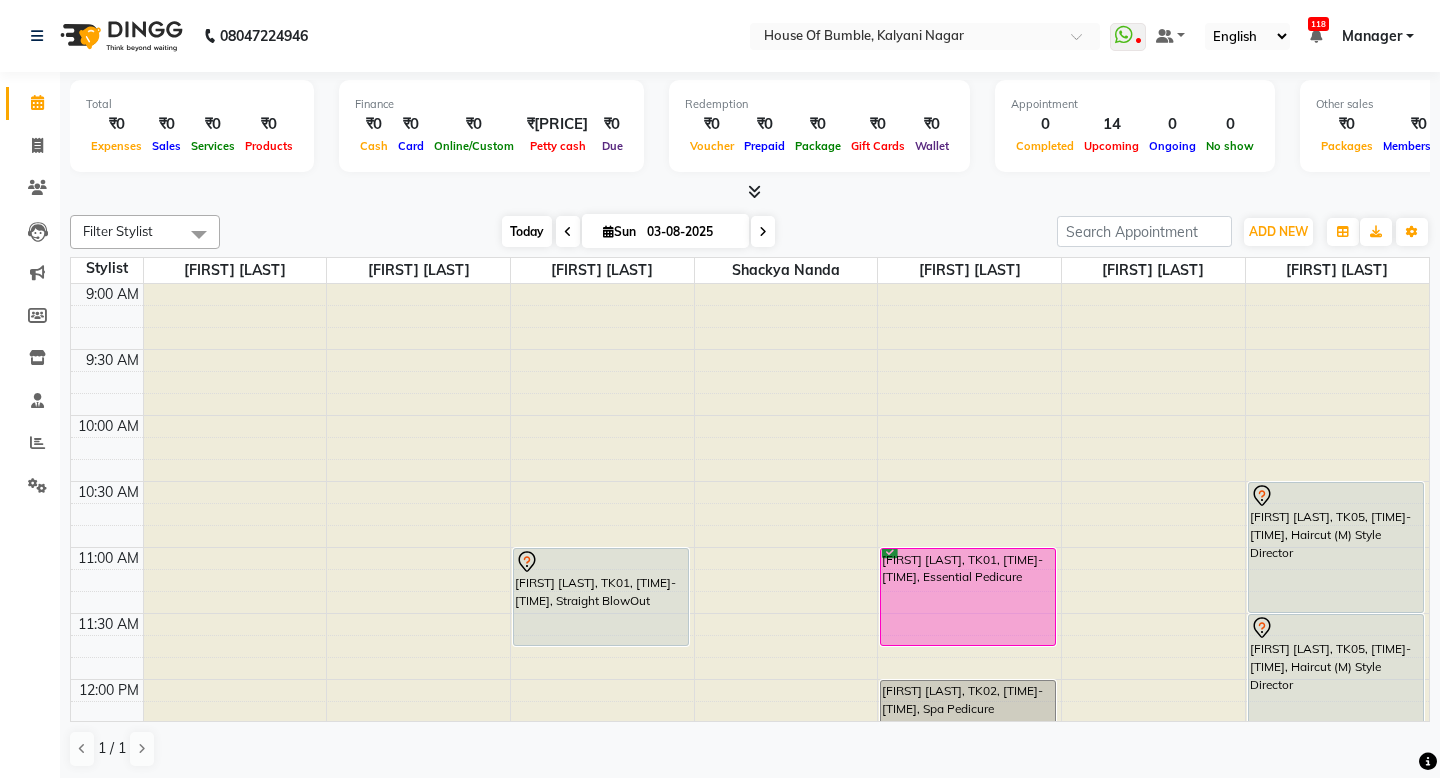 click on "Today" at bounding box center [527, 231] 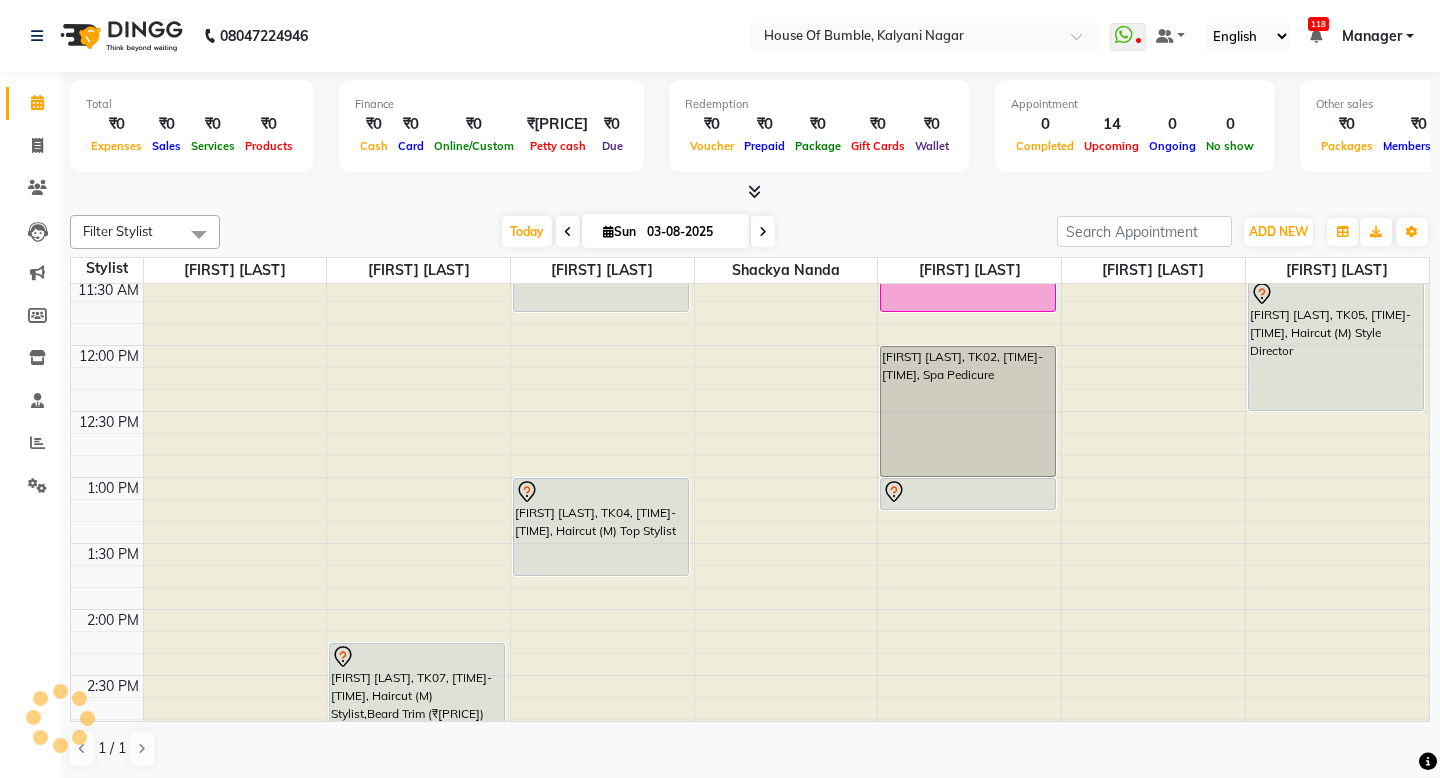 scroll, scrollTop: 332, scrollLeft: 0, axis: vertical 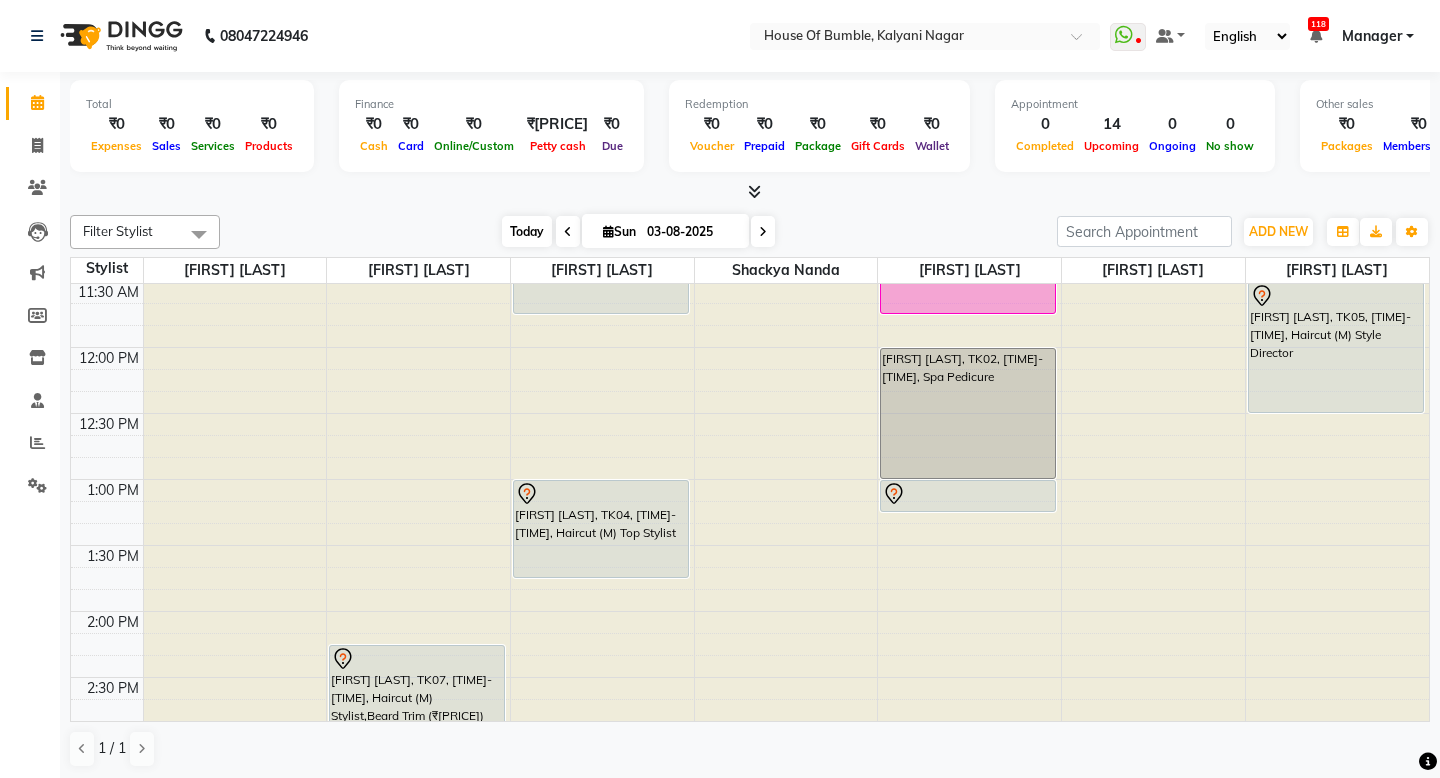 click on "Today" at bounding box center (527, 231) 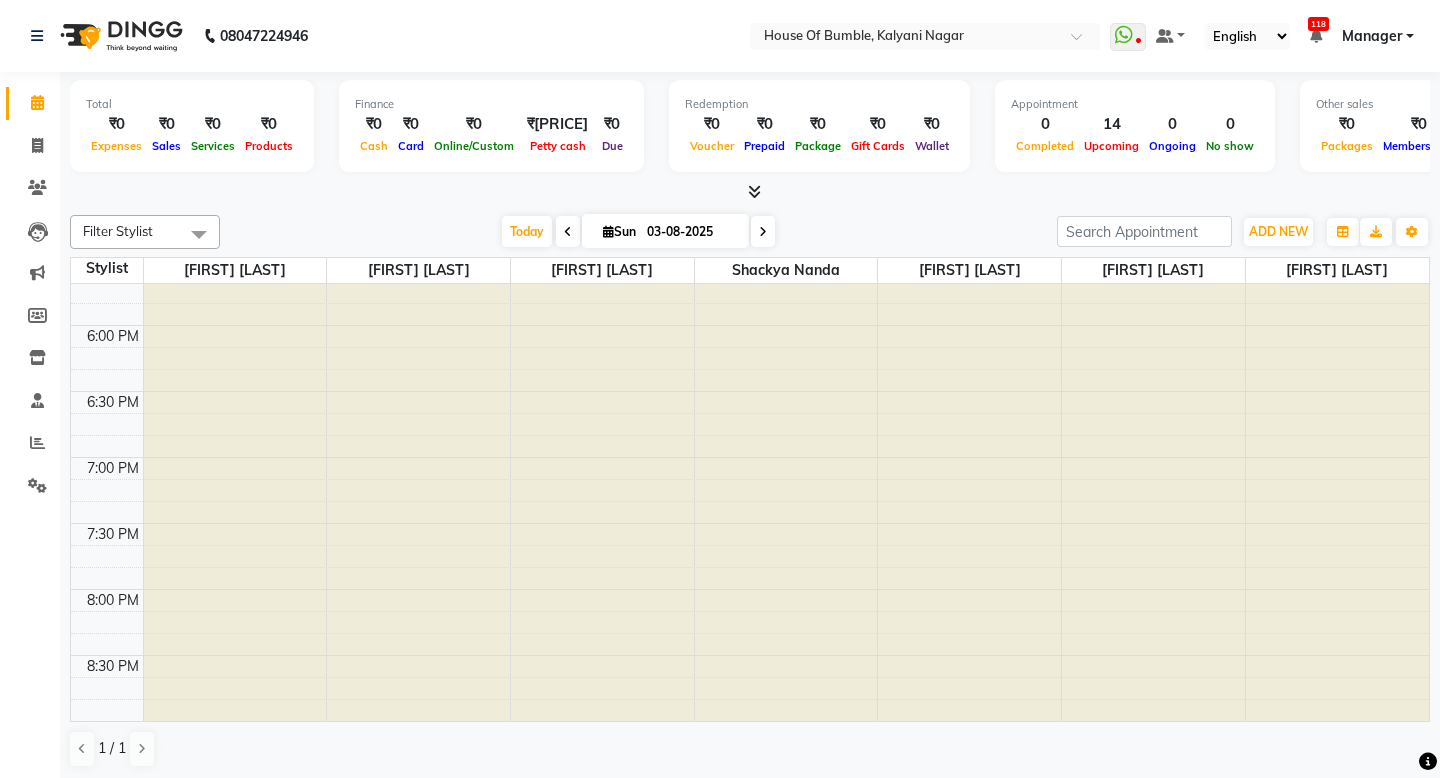 scroll, scrollTop: 1146, scrollLeft: 0, axis: vertical 